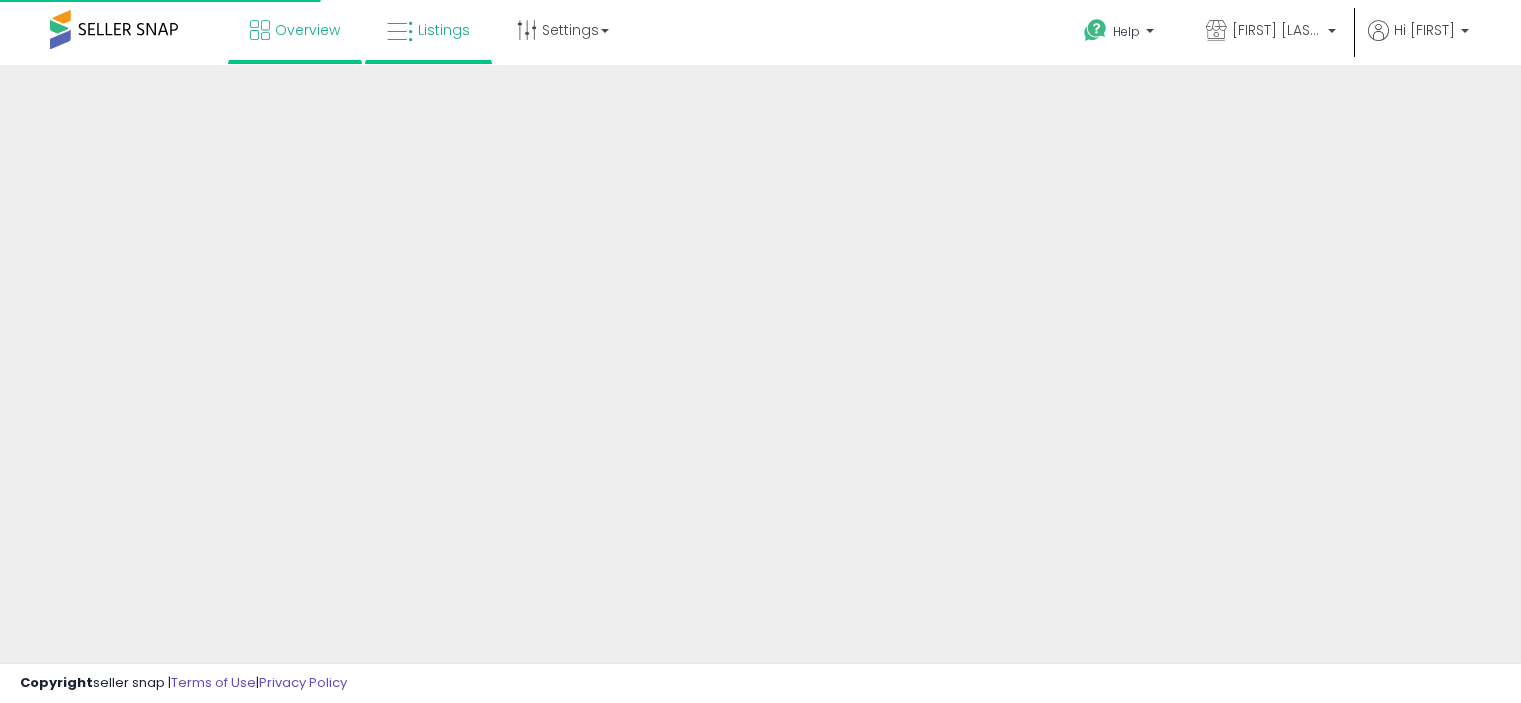 scroll, scrollTop: 0, scrollLeft: 0, axis: both 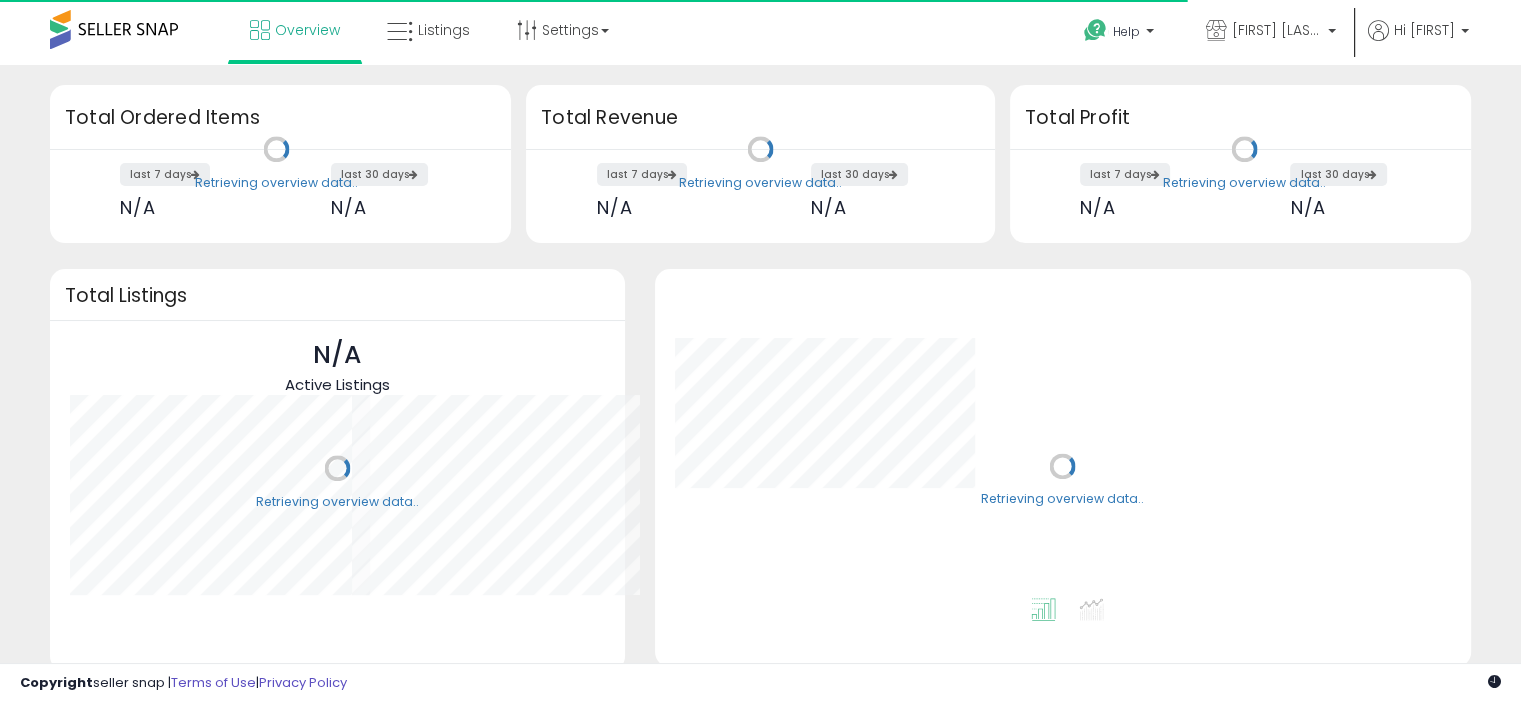 click on "Listings" at bounding box center [444, 30] 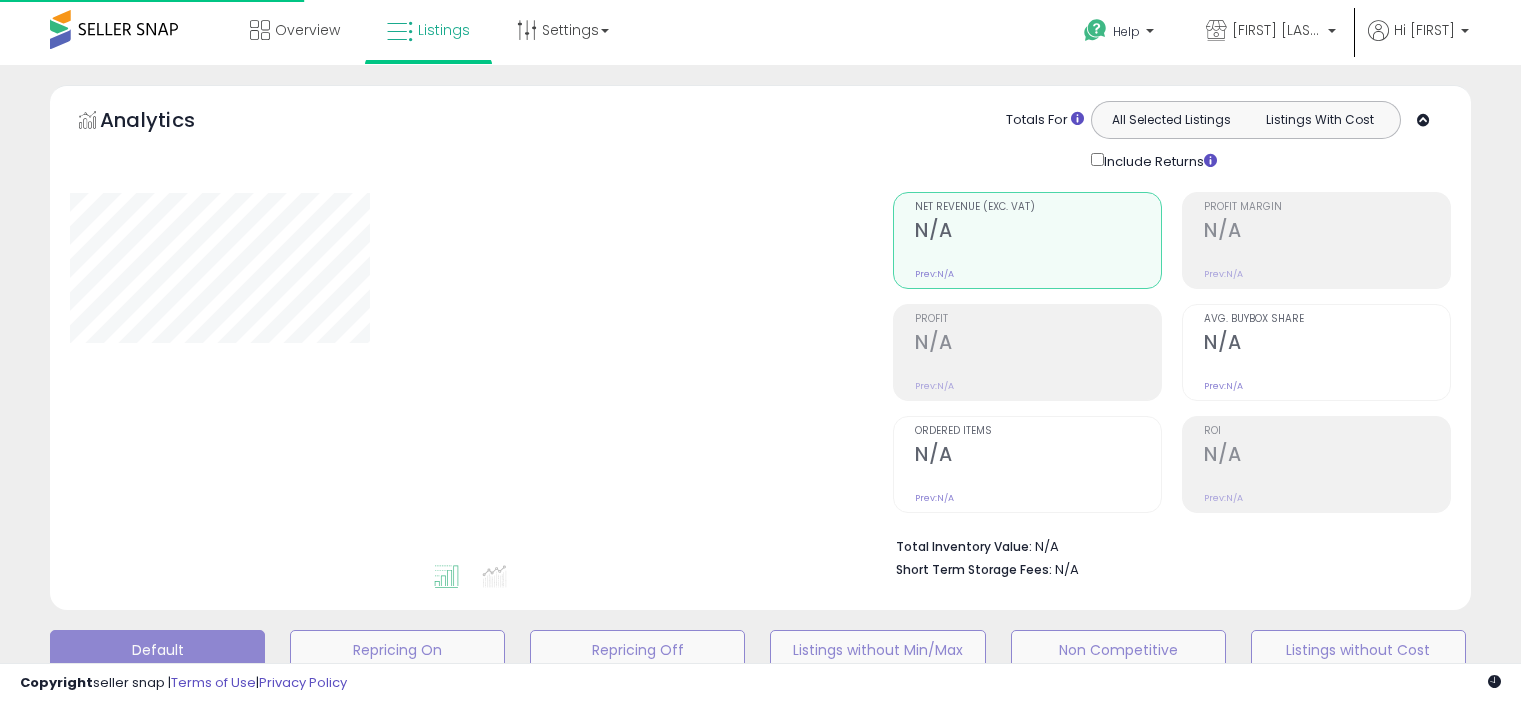 scroll, scrollTop: 0, scrollLeft: 0, axis: both 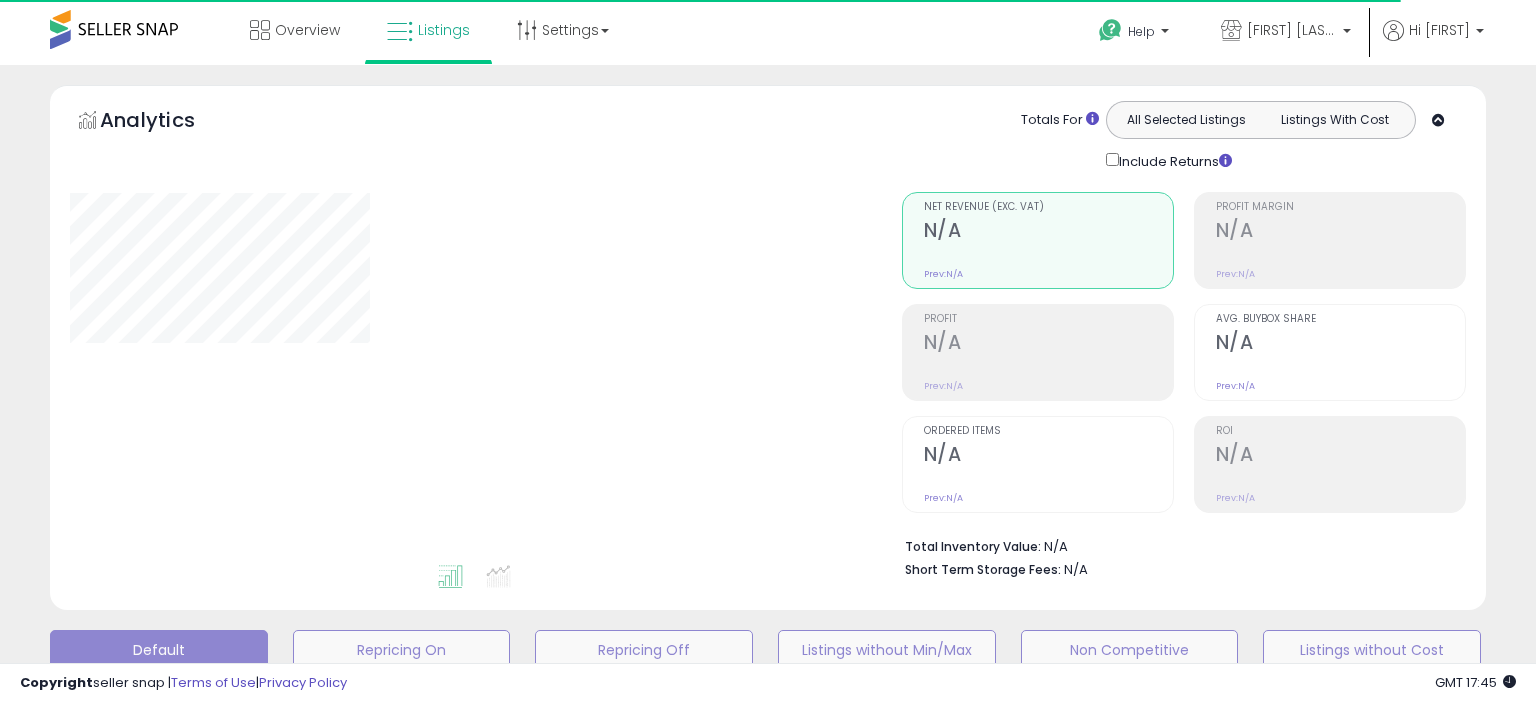 click on "**********" at bounding box center [768, 630] 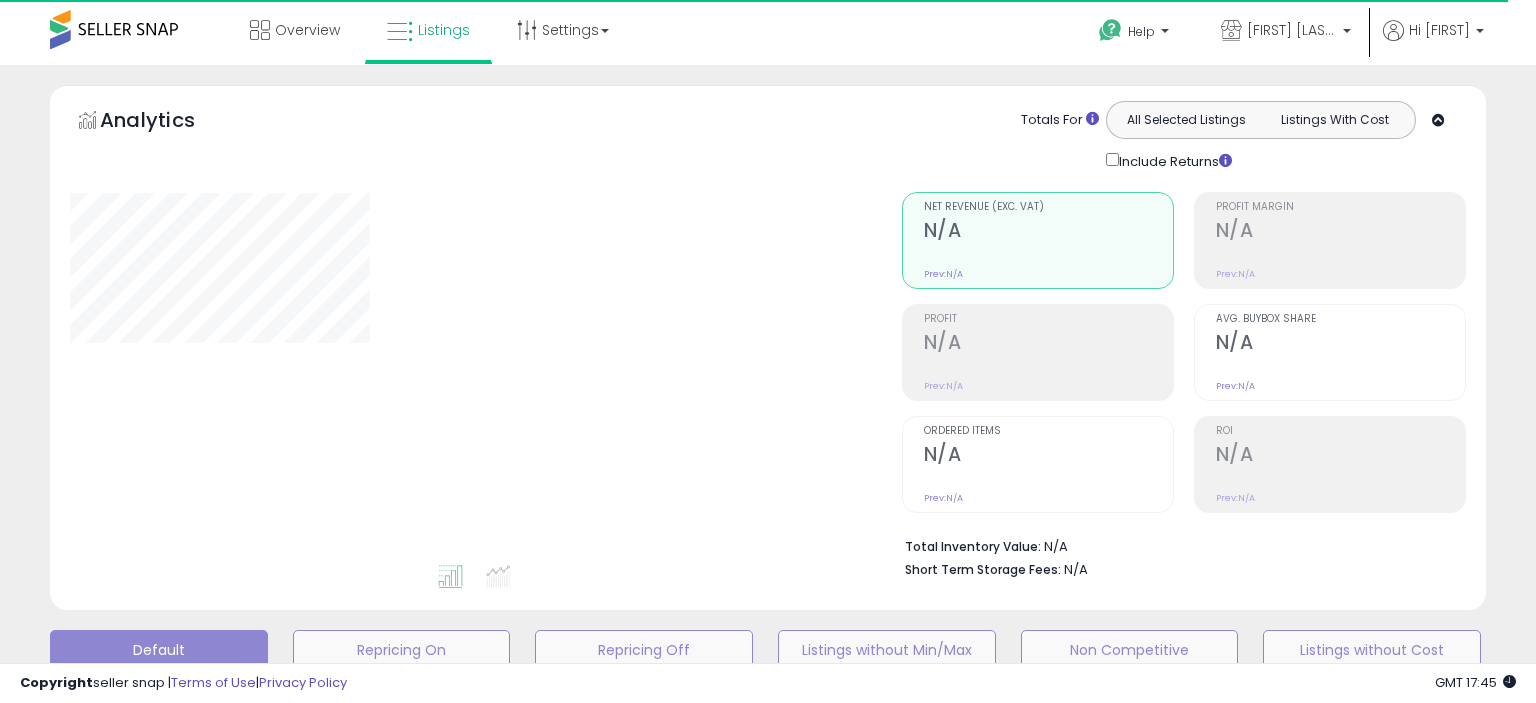 click on "**********" at bounding box center (768, 630) 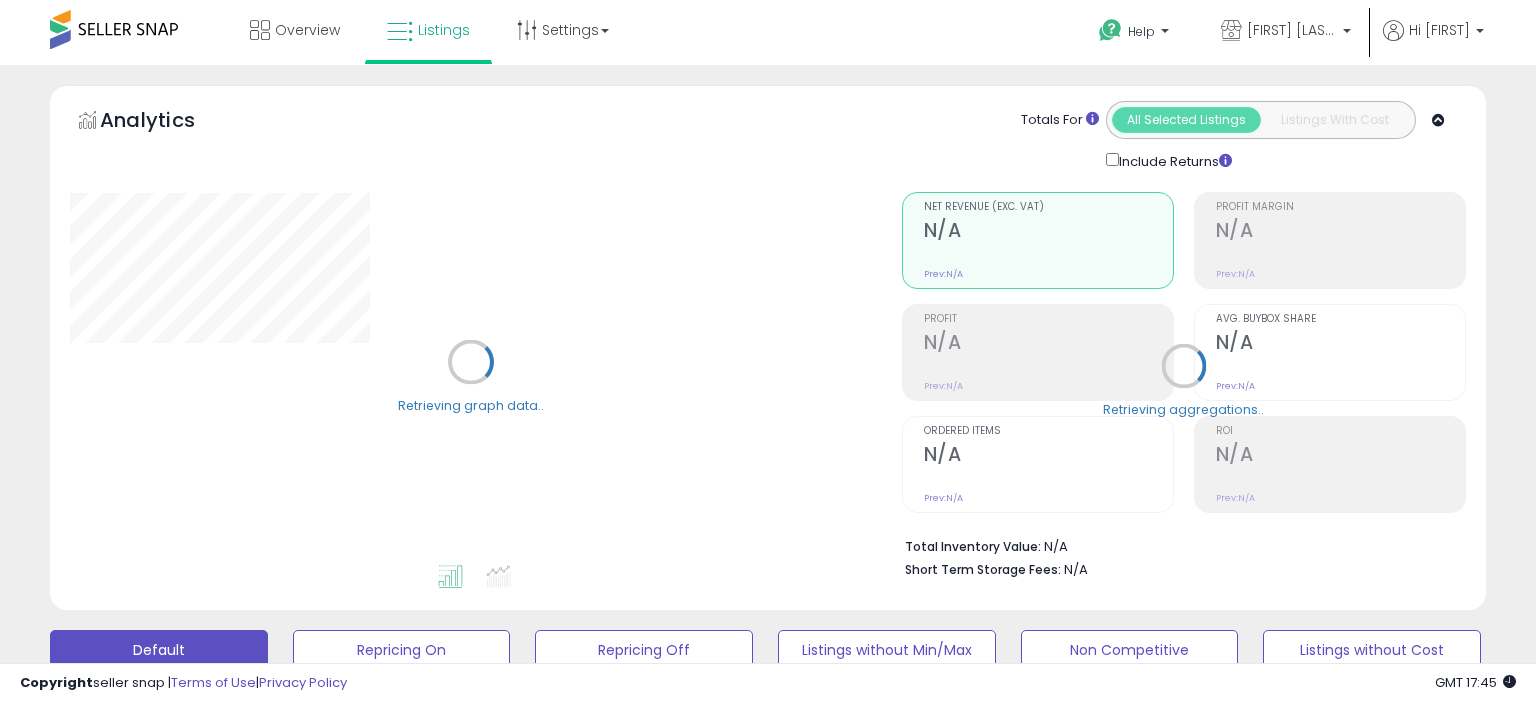 click on "**********" at bounding box center (768, 2567) 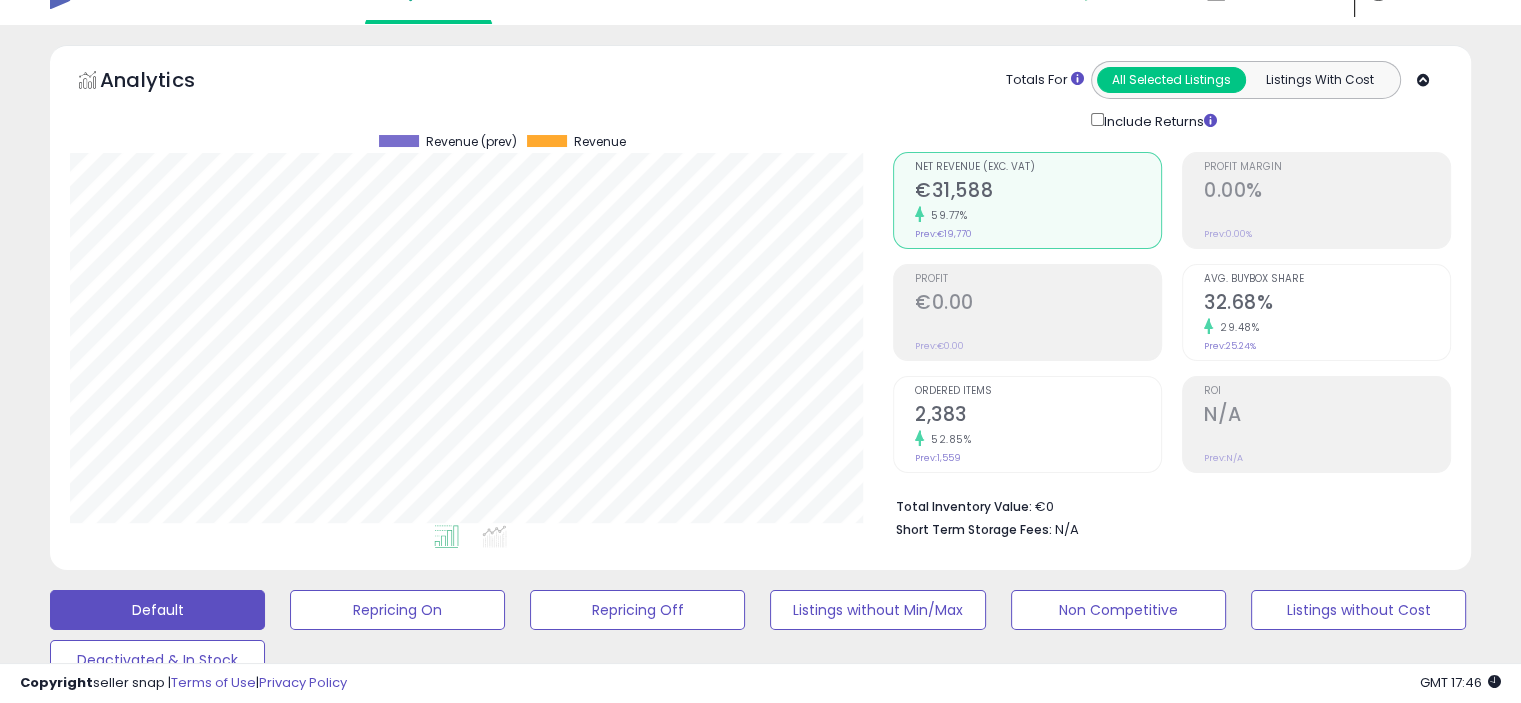scroll, scrollTop: 1237, scrollLeft: 0, axis: vertical 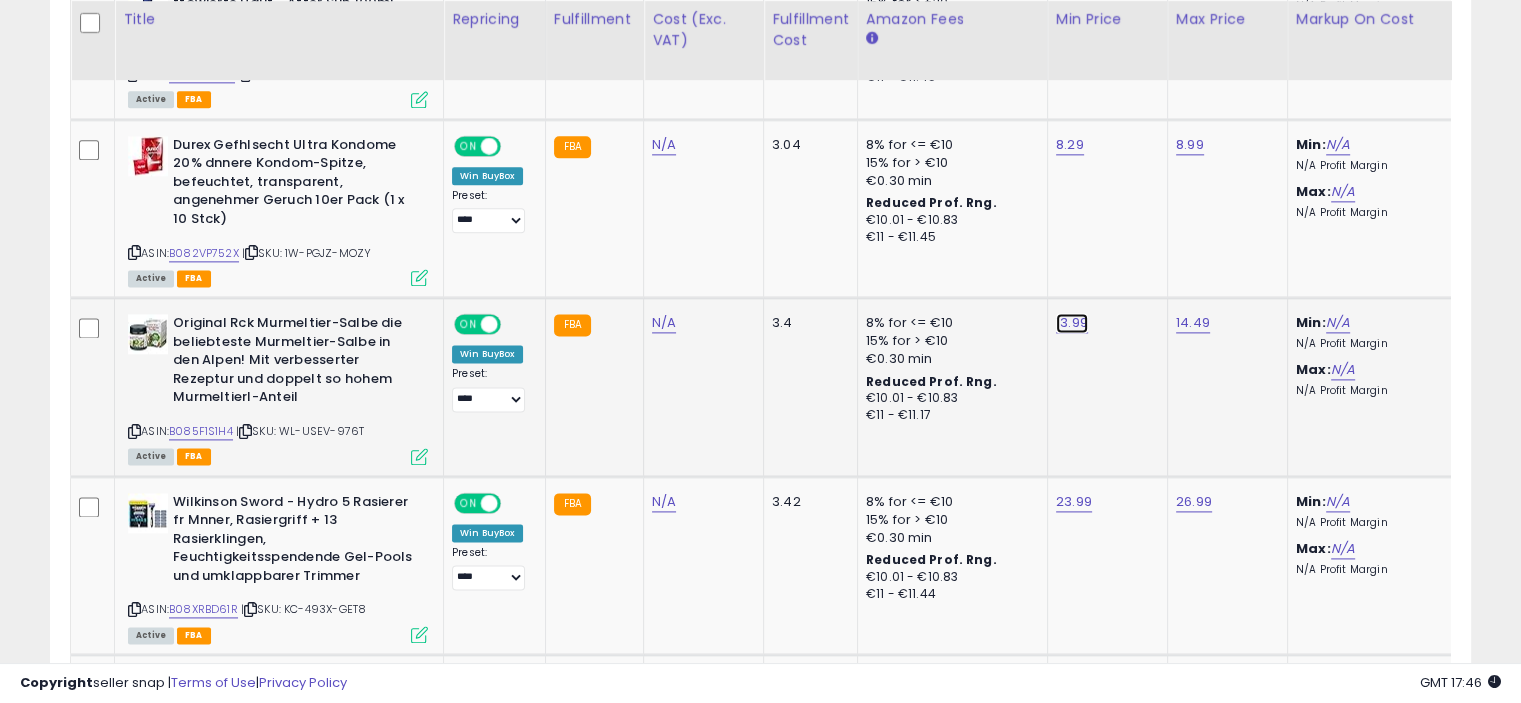 click on "13.99" at bounding box center [1072, -1526] 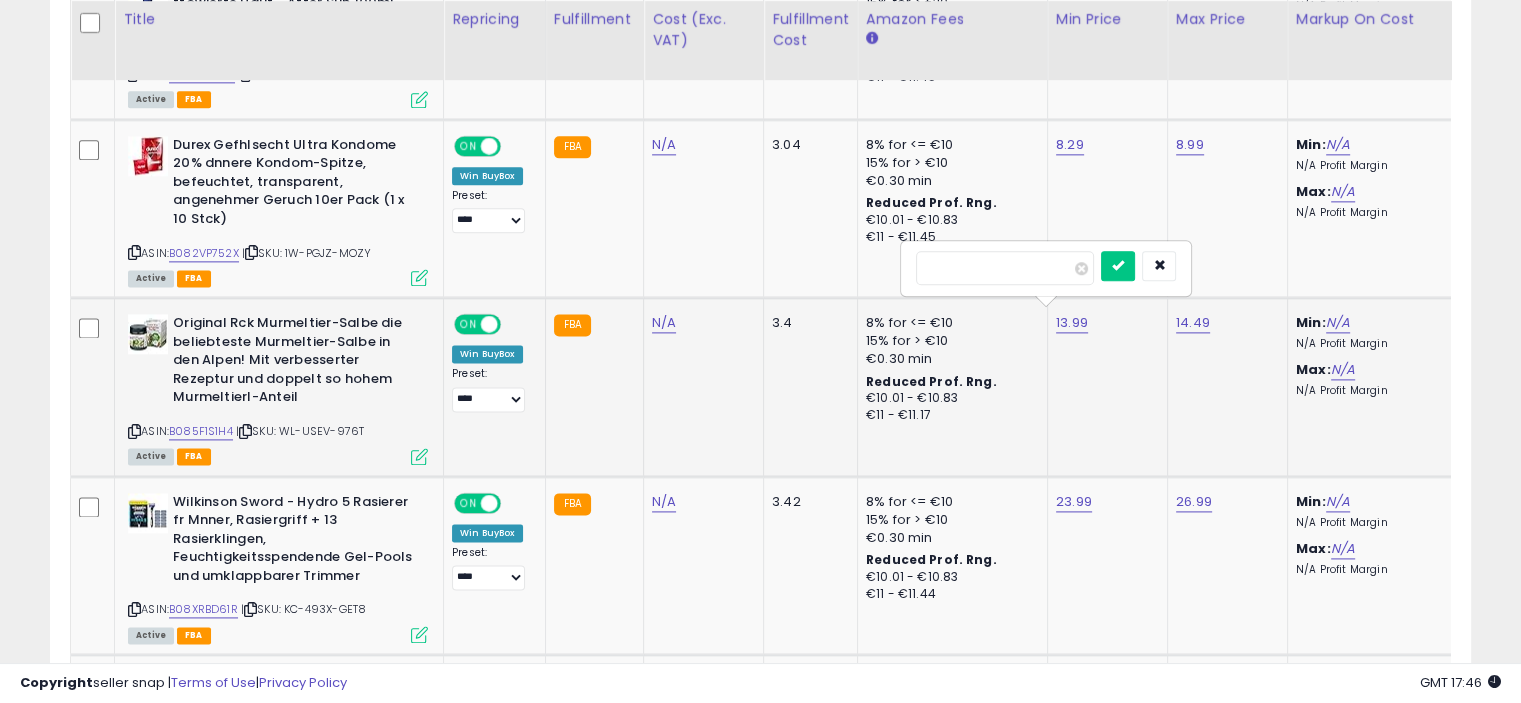 type on "*****" 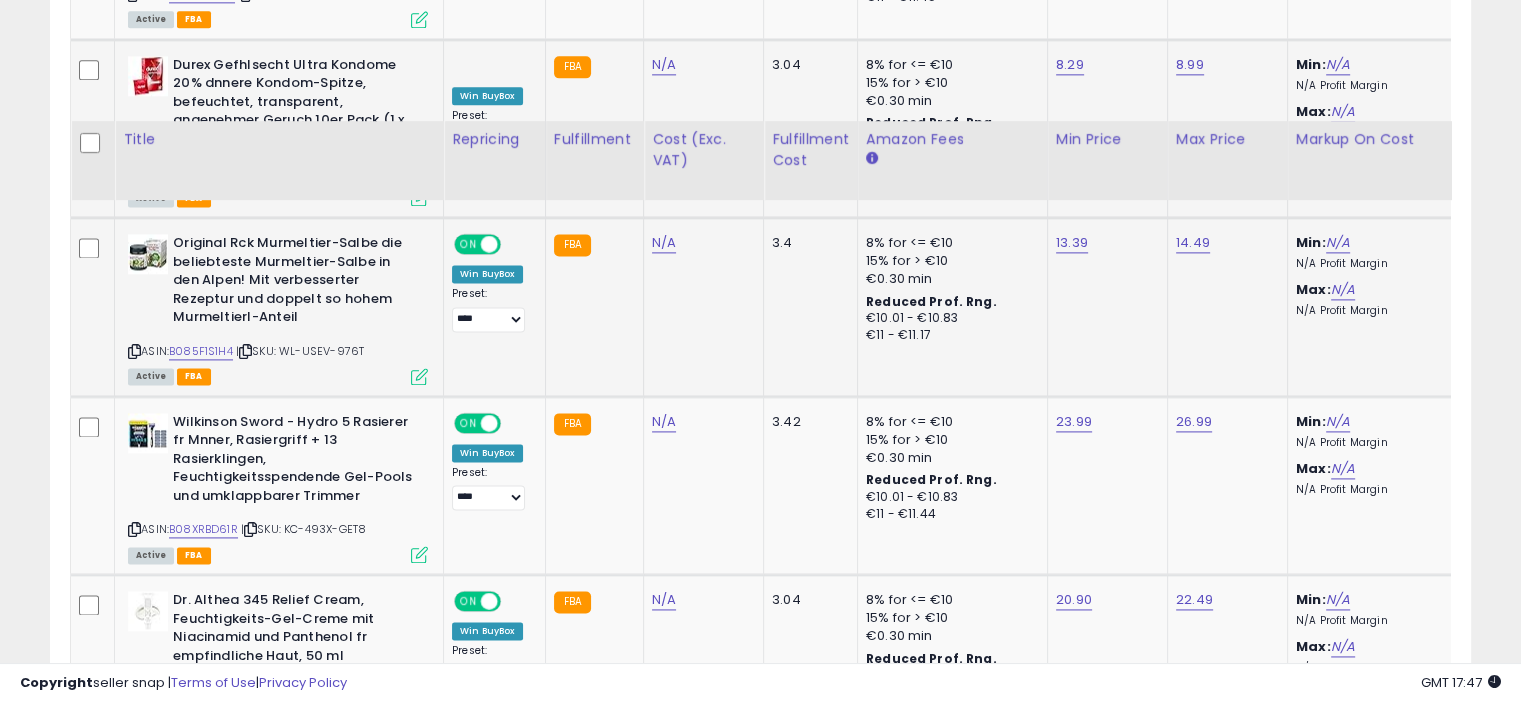 scroll, scrollTop: 2800, scrollLeft: 0, axis: vertical 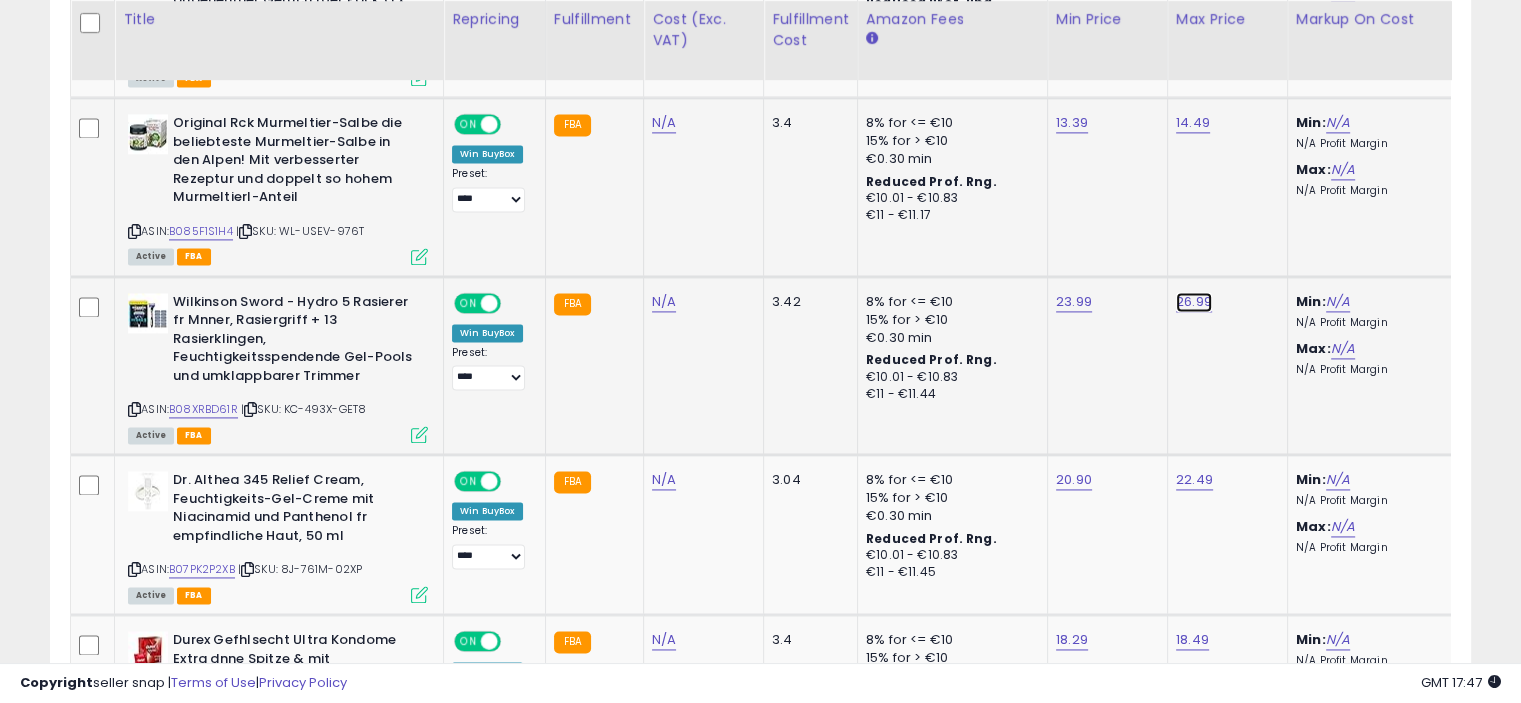 click on "26.99" at bounding box center [1192, -1726] 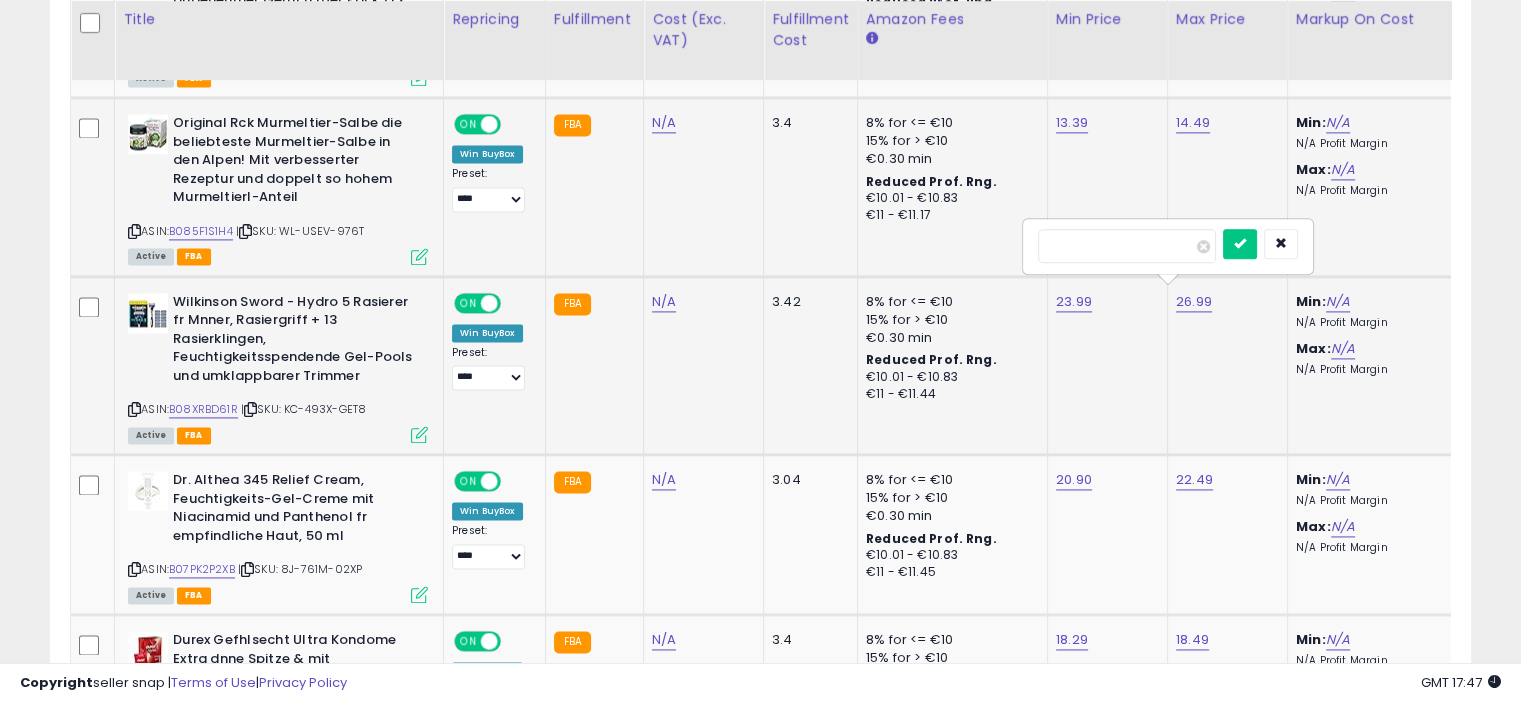 type on "*" 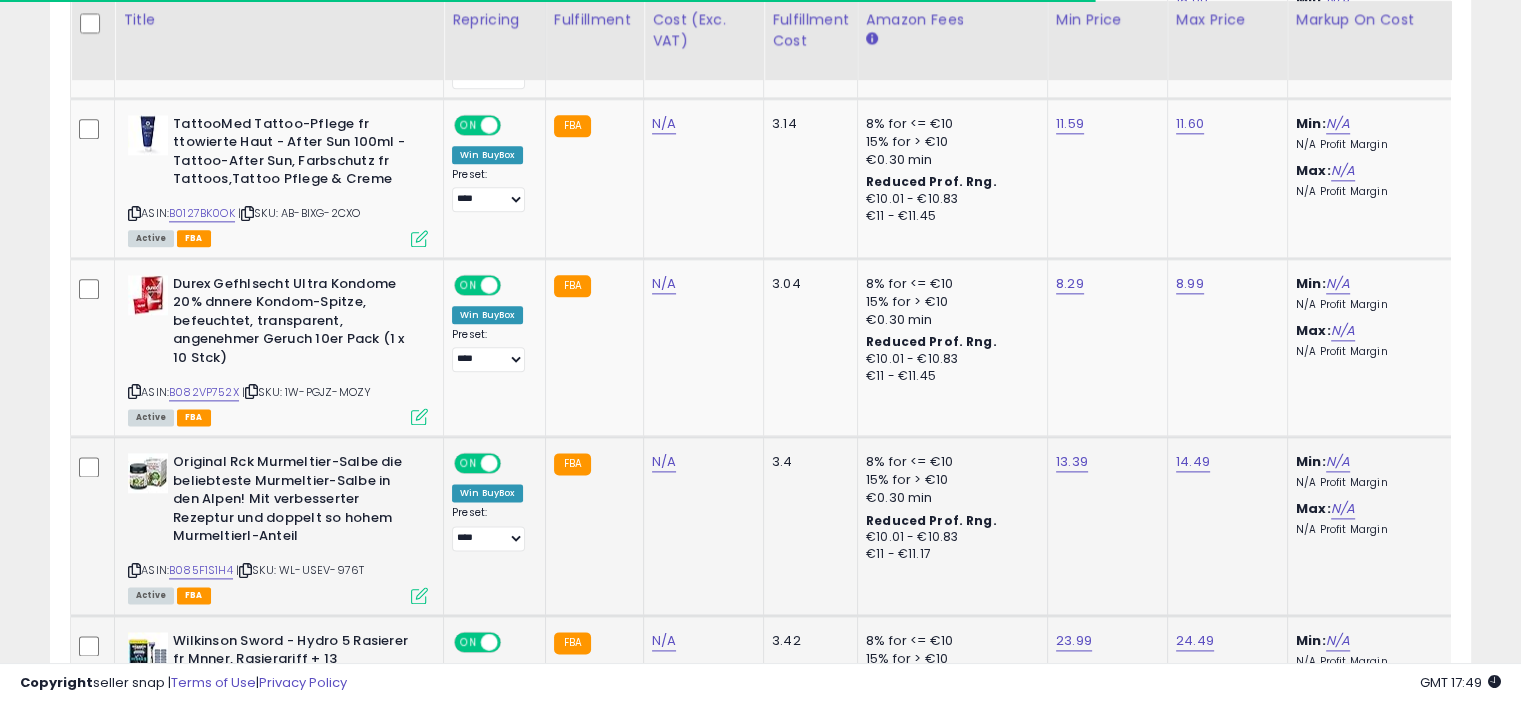 scroll, scrollTop: 2455, scrollLeft: 0, axis: vertical 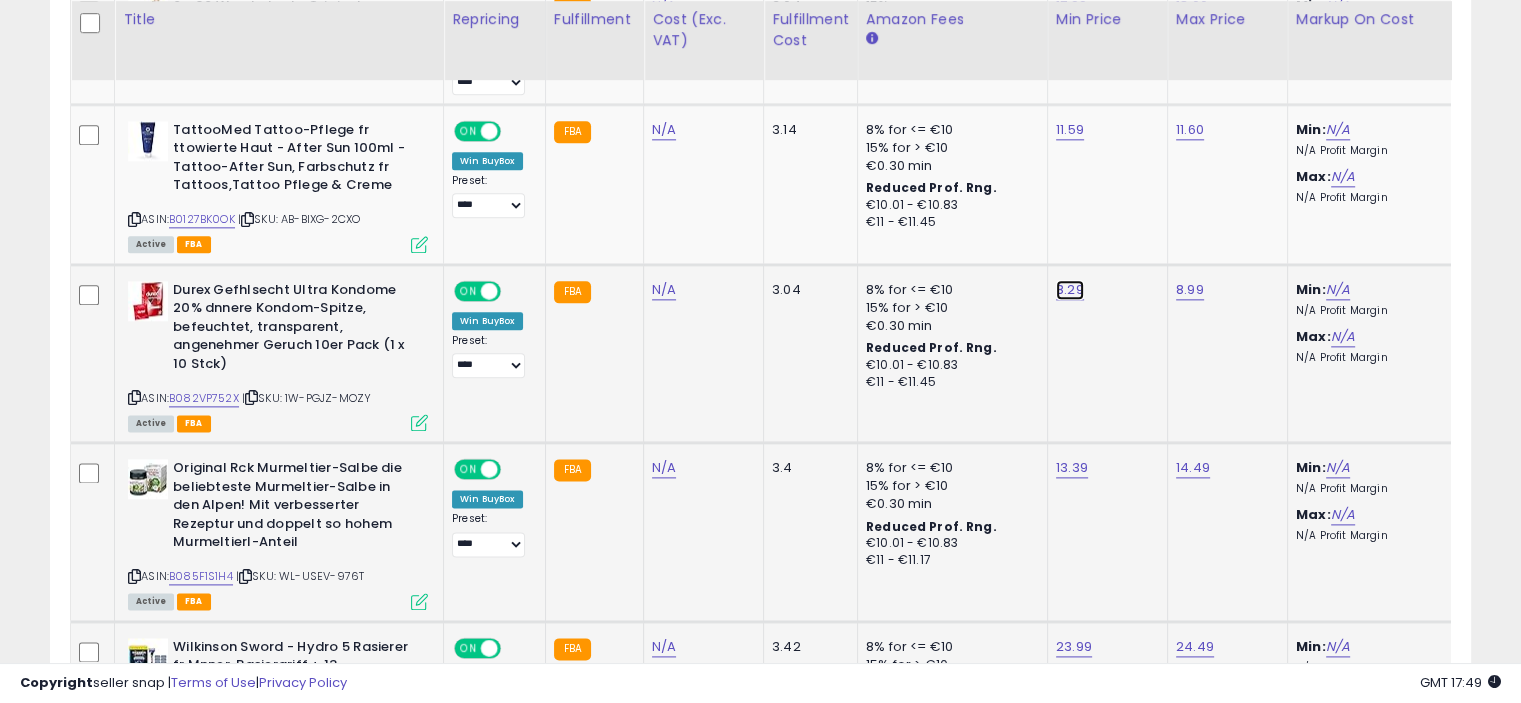 click on "8.29" at bounding box center (1072, -1381) 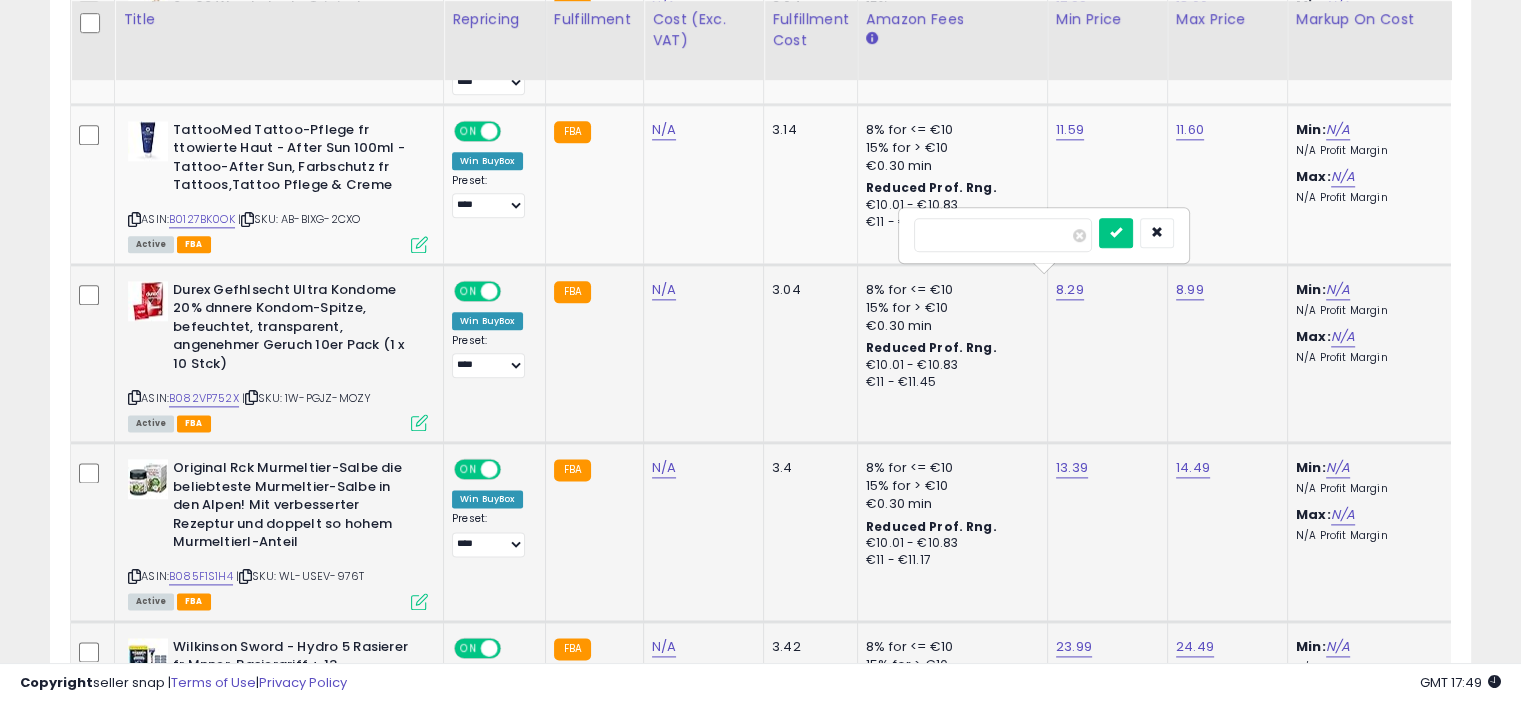 type on "****" 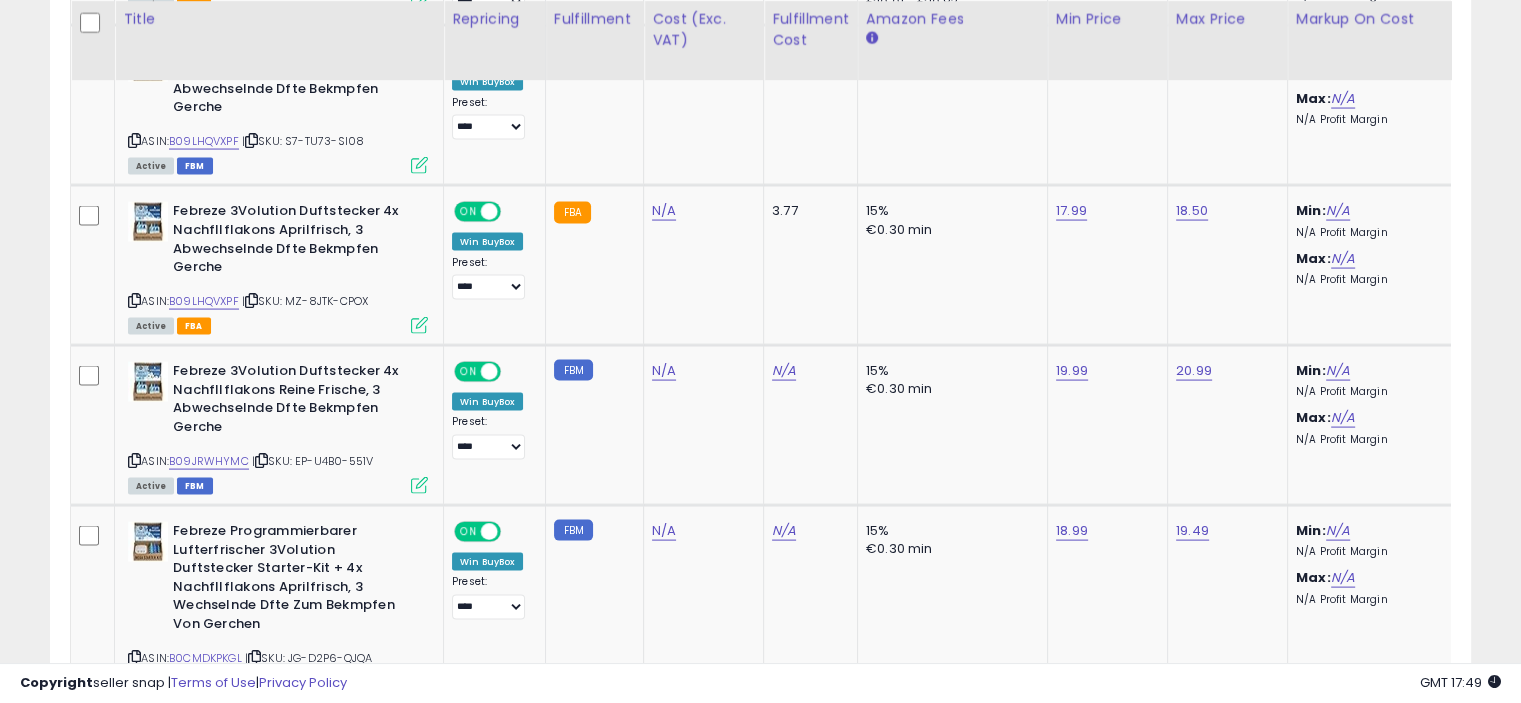 scroll, scrollTop: 4224, scrollLeft: 0, axis: vertical 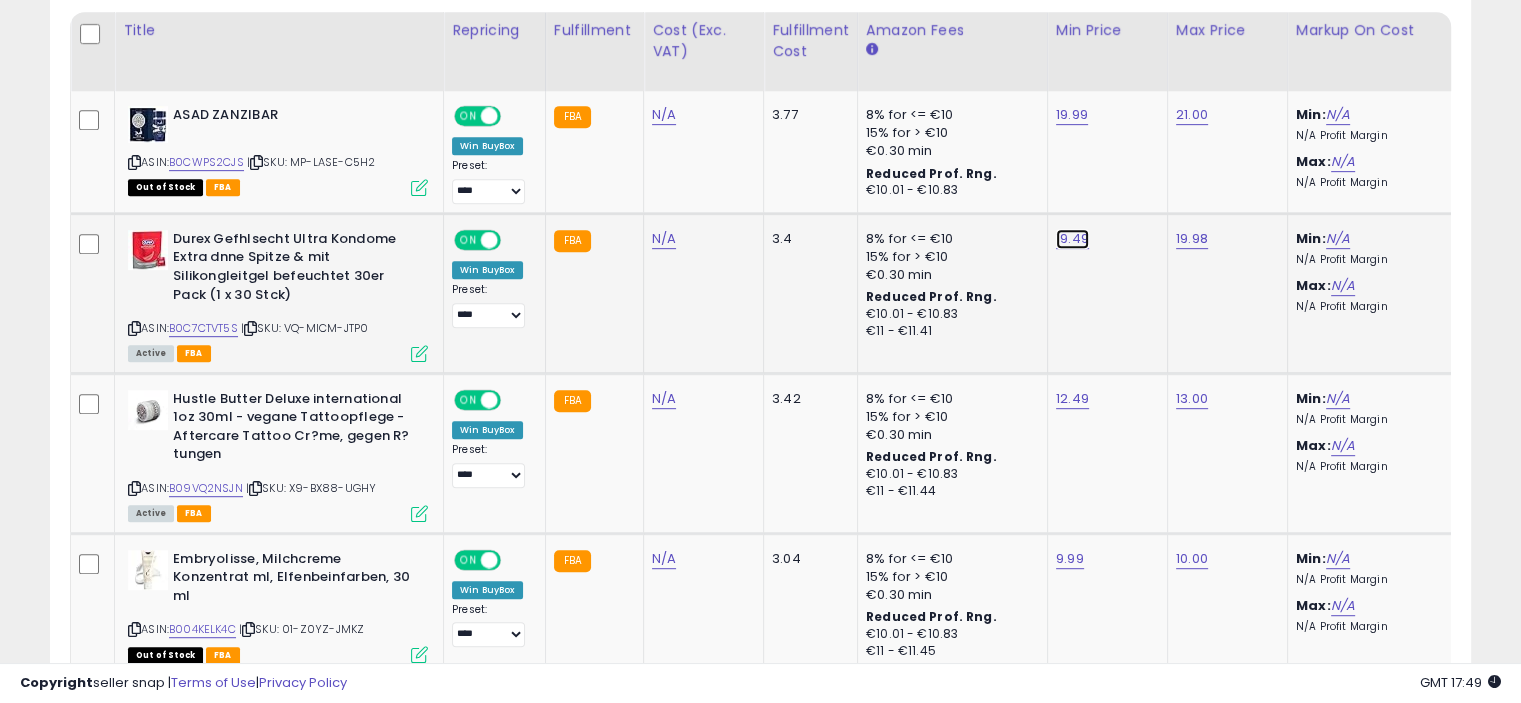 click on "19.49" at bounding box center (1072, 115) 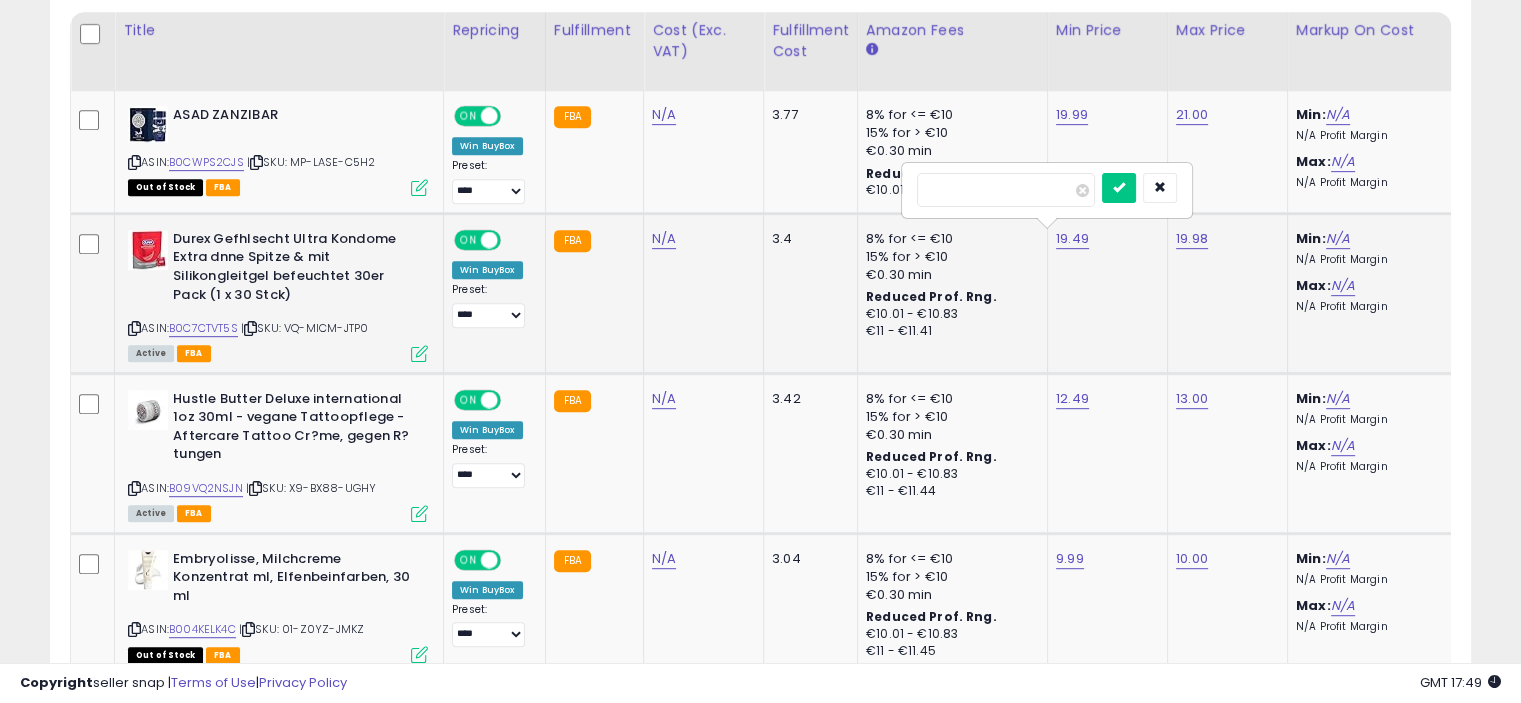 type on "*" 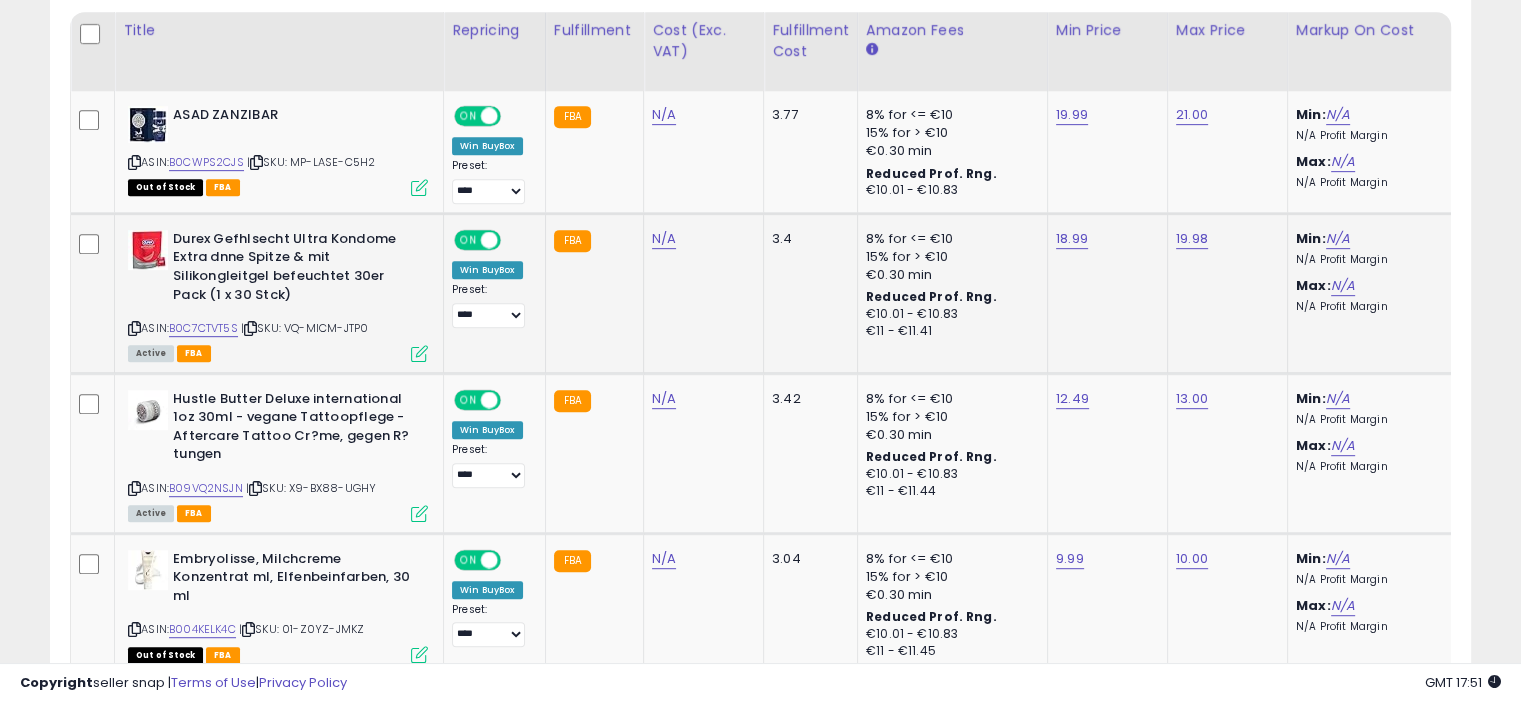 scroll, scrollTop: 919, scrollLeft: 0, axis: vertical 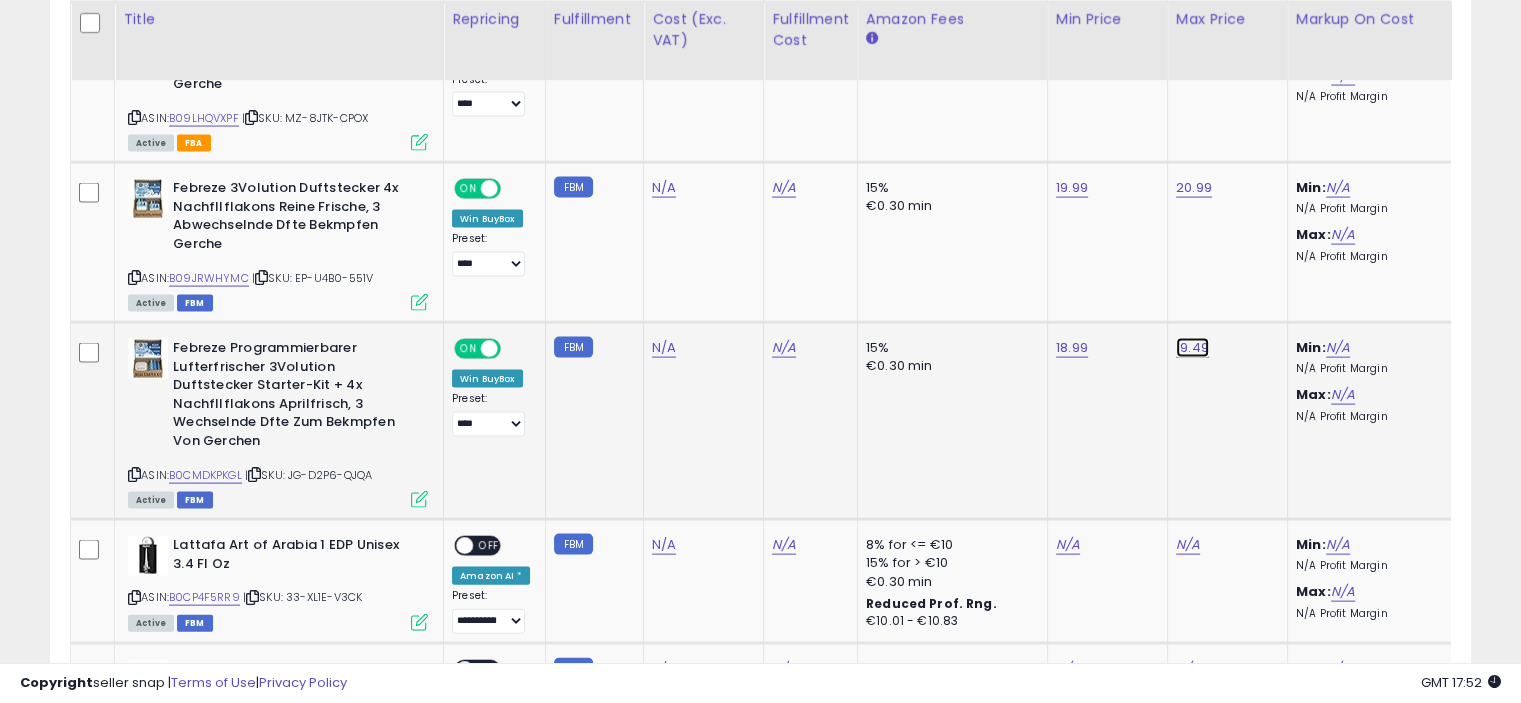 click on "19.49" at bounding box center [1192, -3102] 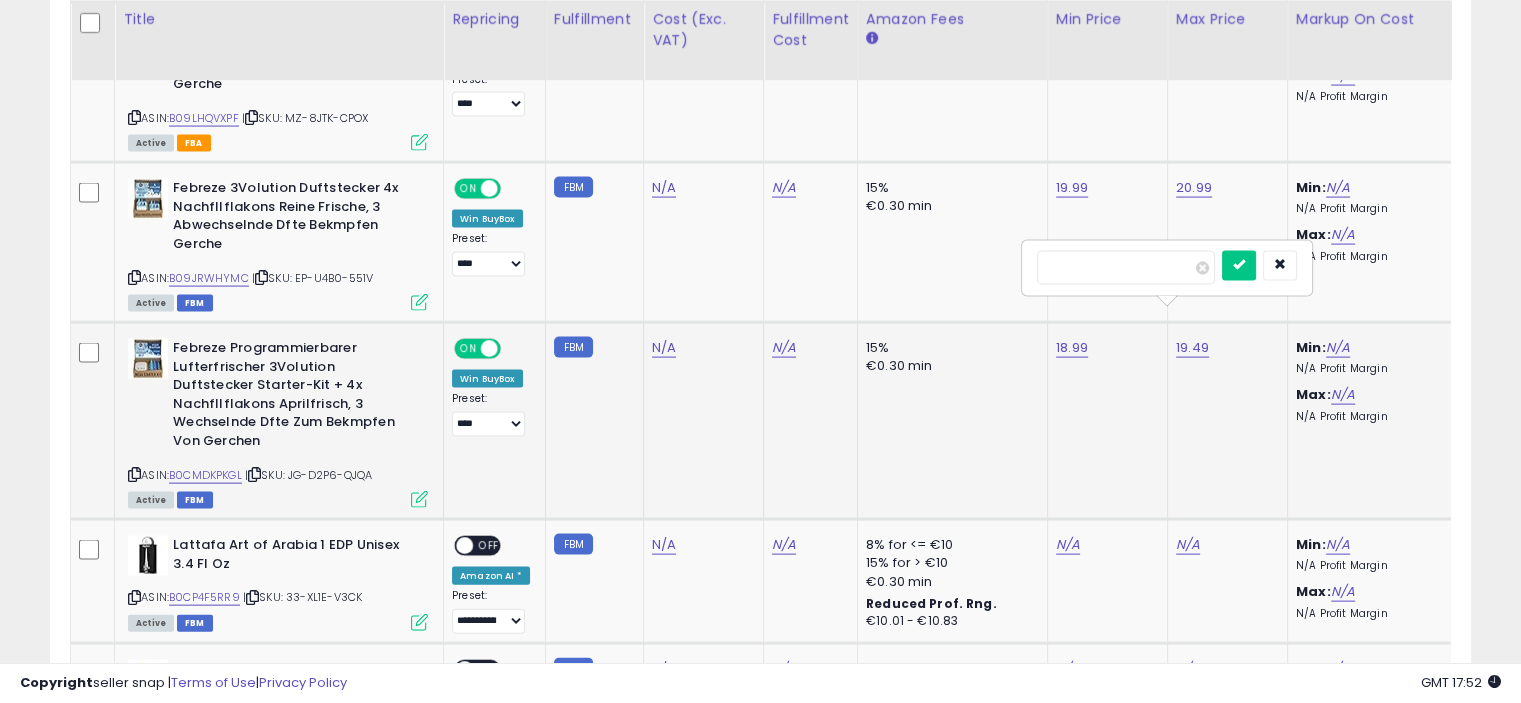 type on "**" 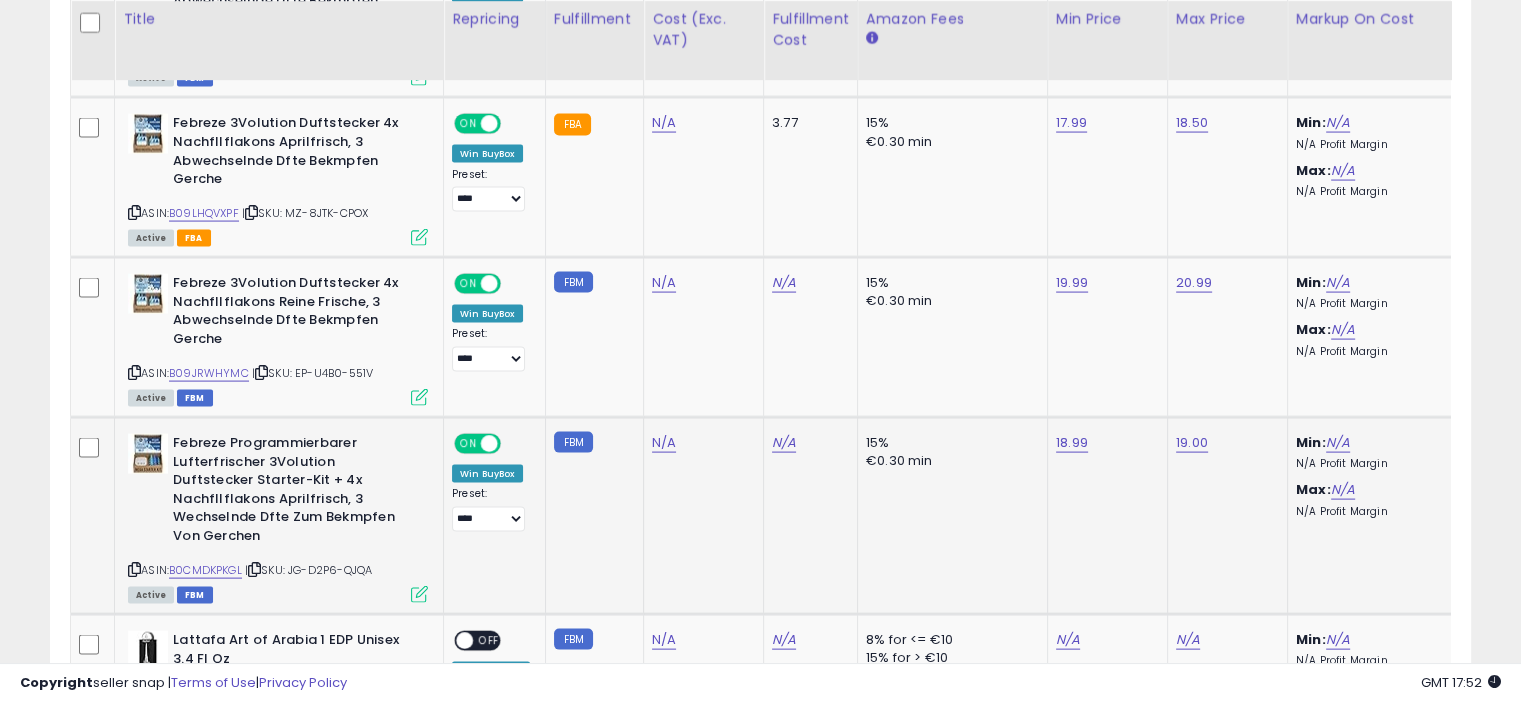scroll, scrollTop: 4075, scrollLeft: 0, axis: vertical 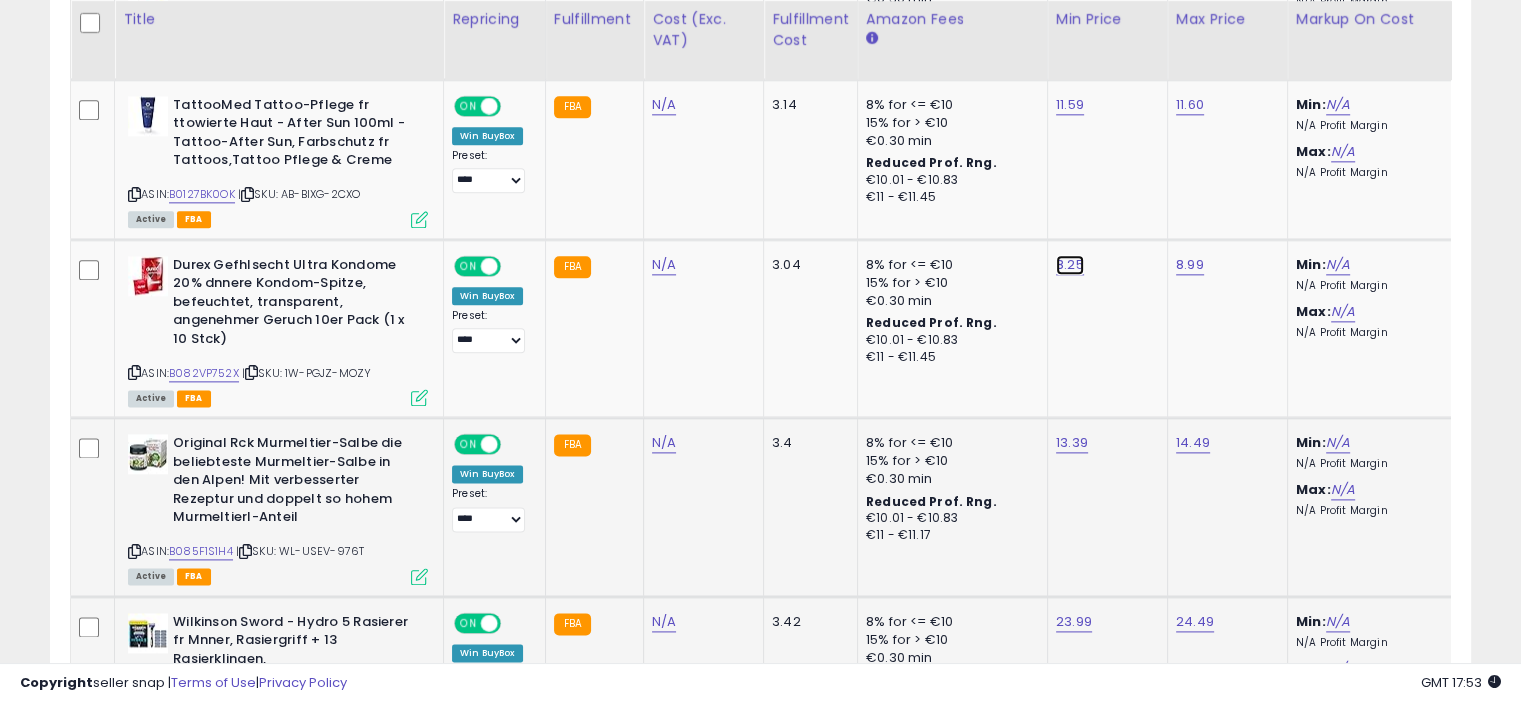 click on "8.25" at bounding box center [1072, -1406] 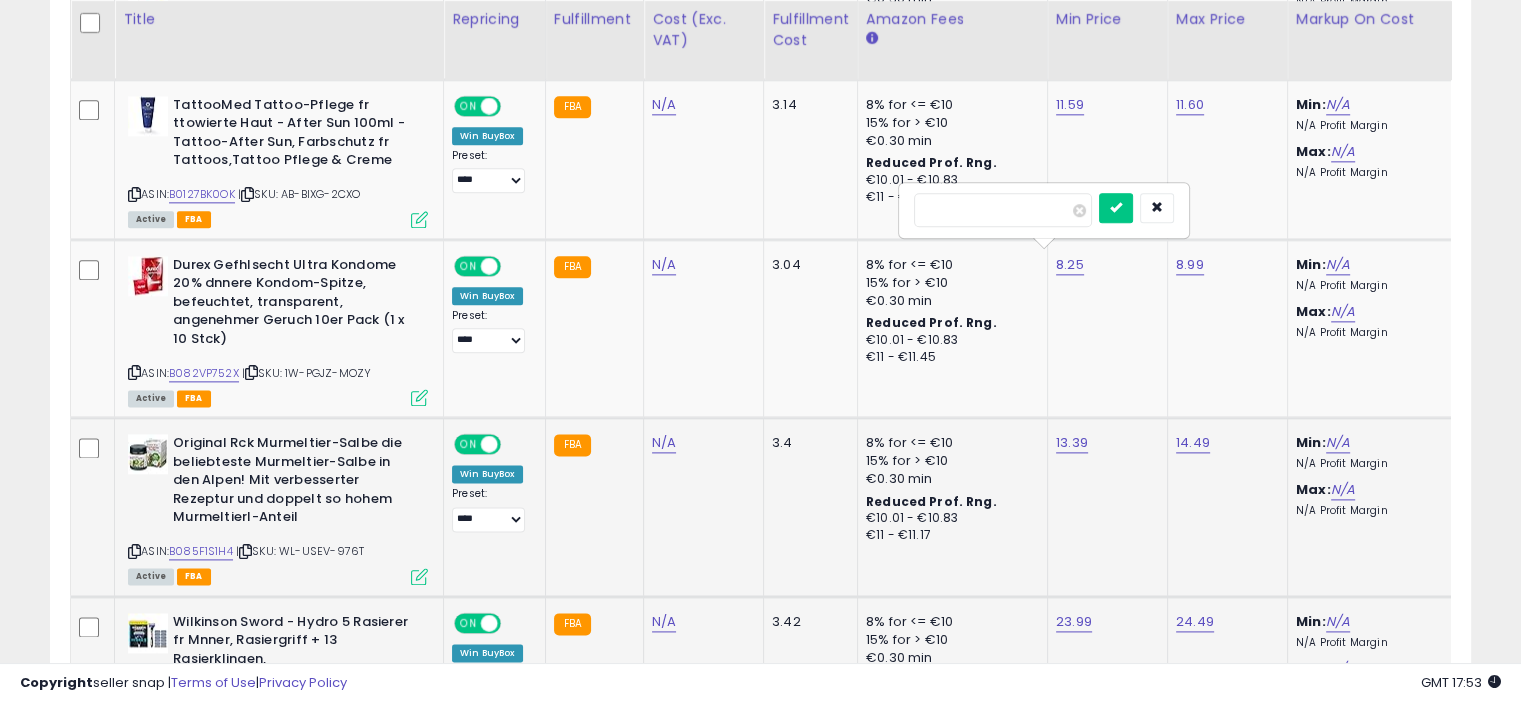 type on "****" 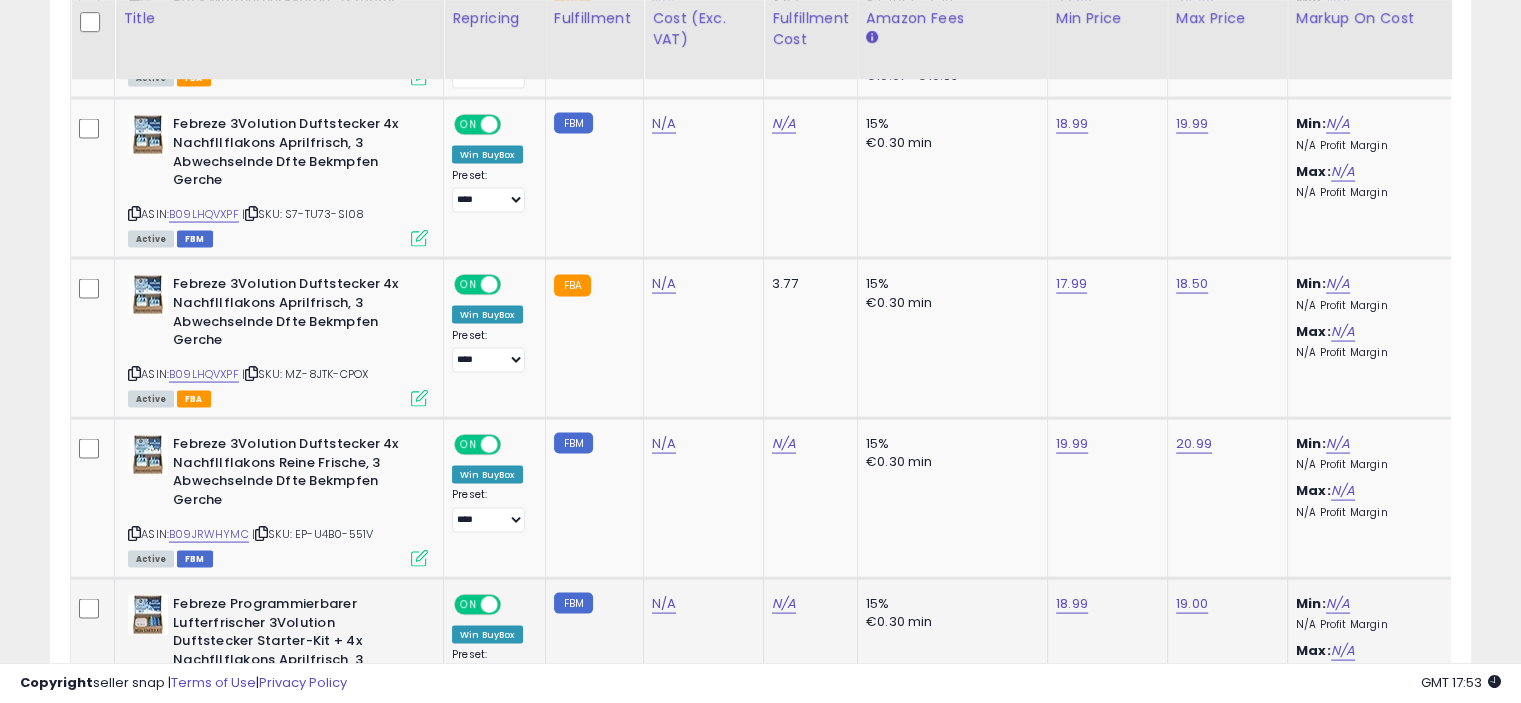 scroll, scrollTop: 3960, scrollLeft: 0, axis: vertical 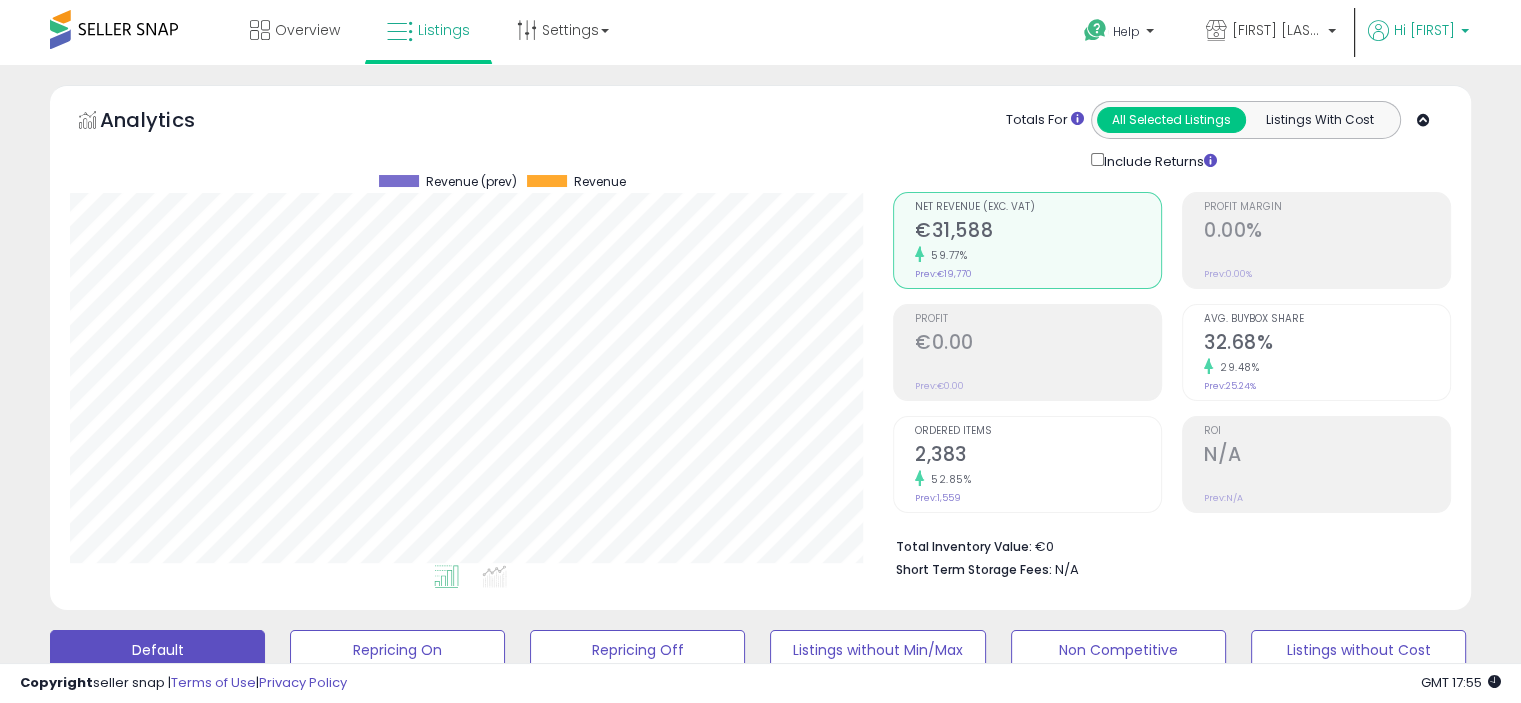 click on "Hi [FIRST]" at bounding box center [1424, 30] 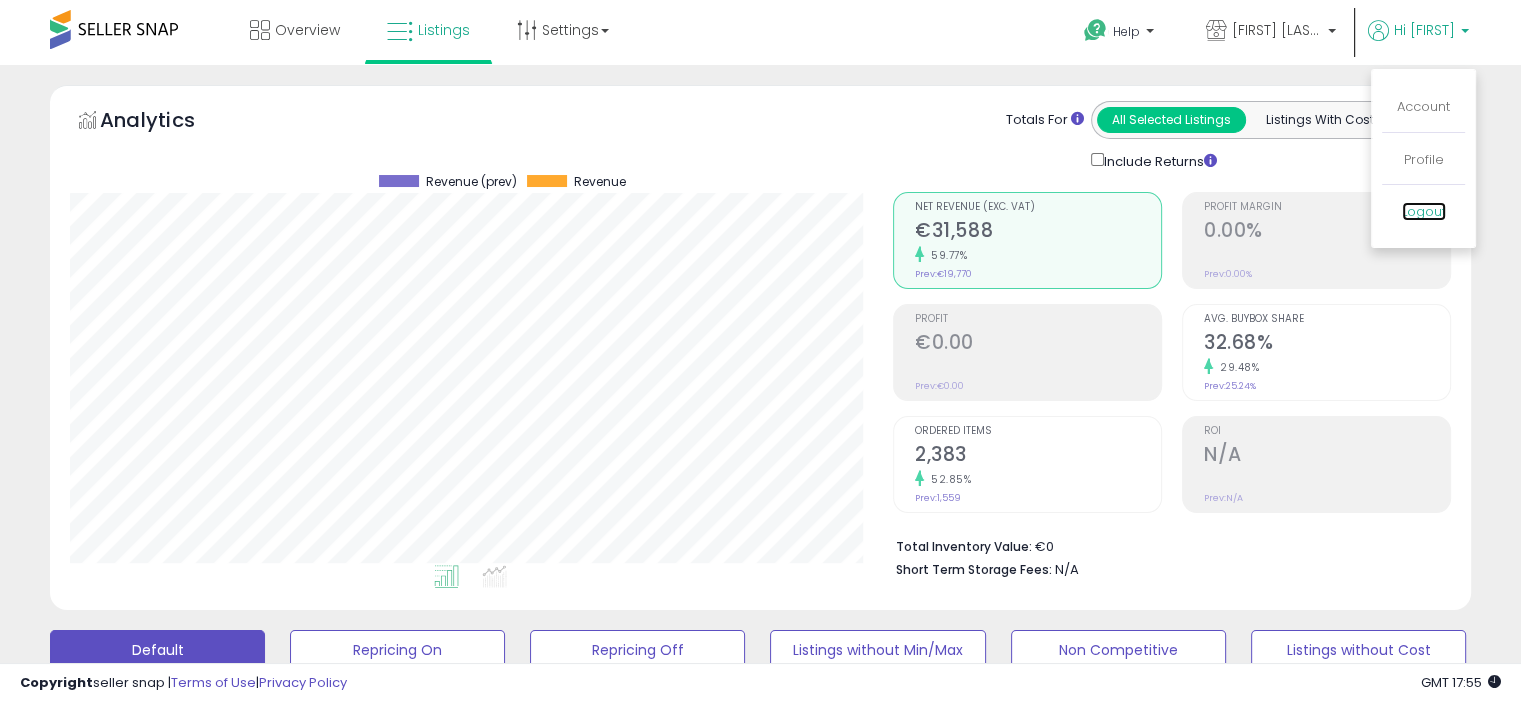 click on "Logout" at bounding box center (1424, 211) 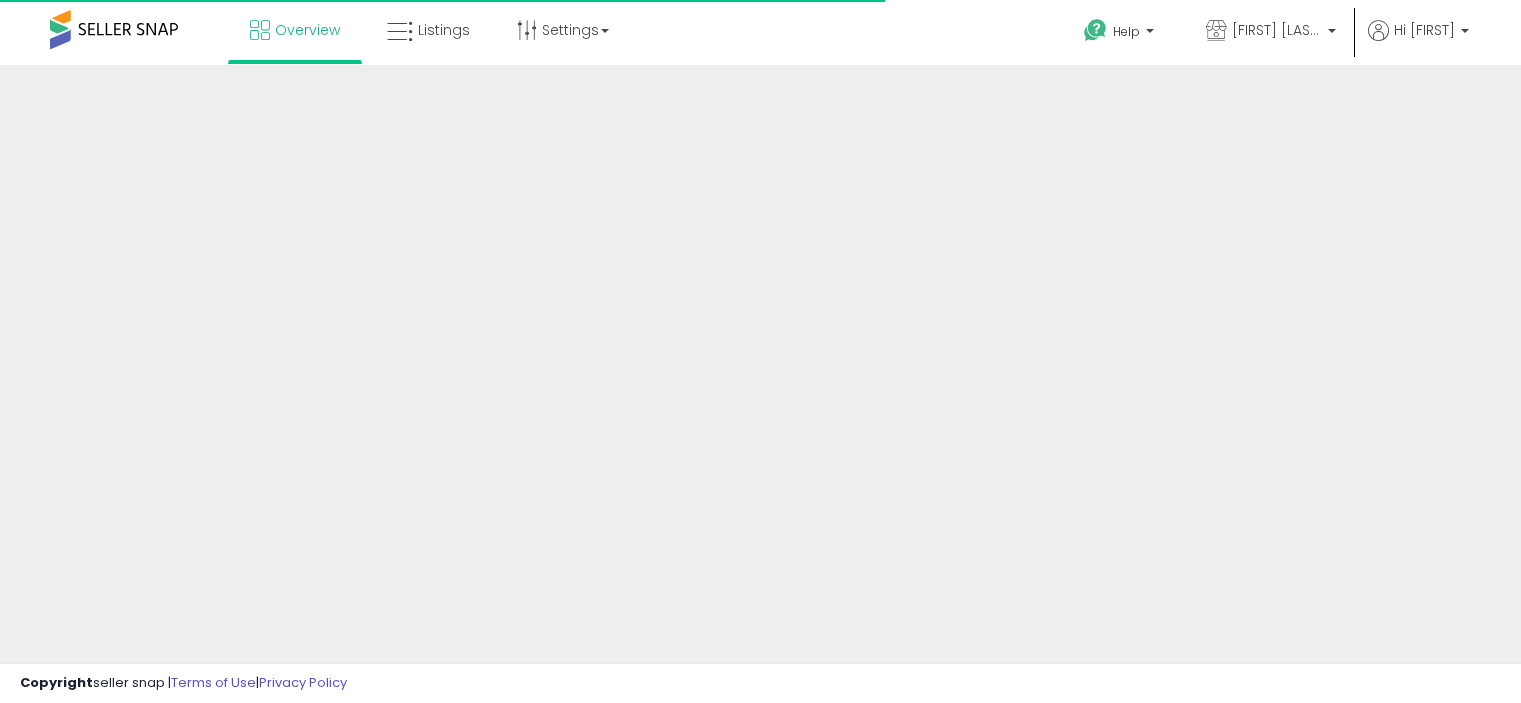 scroll, scrollTop: 0, scrollLeft: 0, axis: both 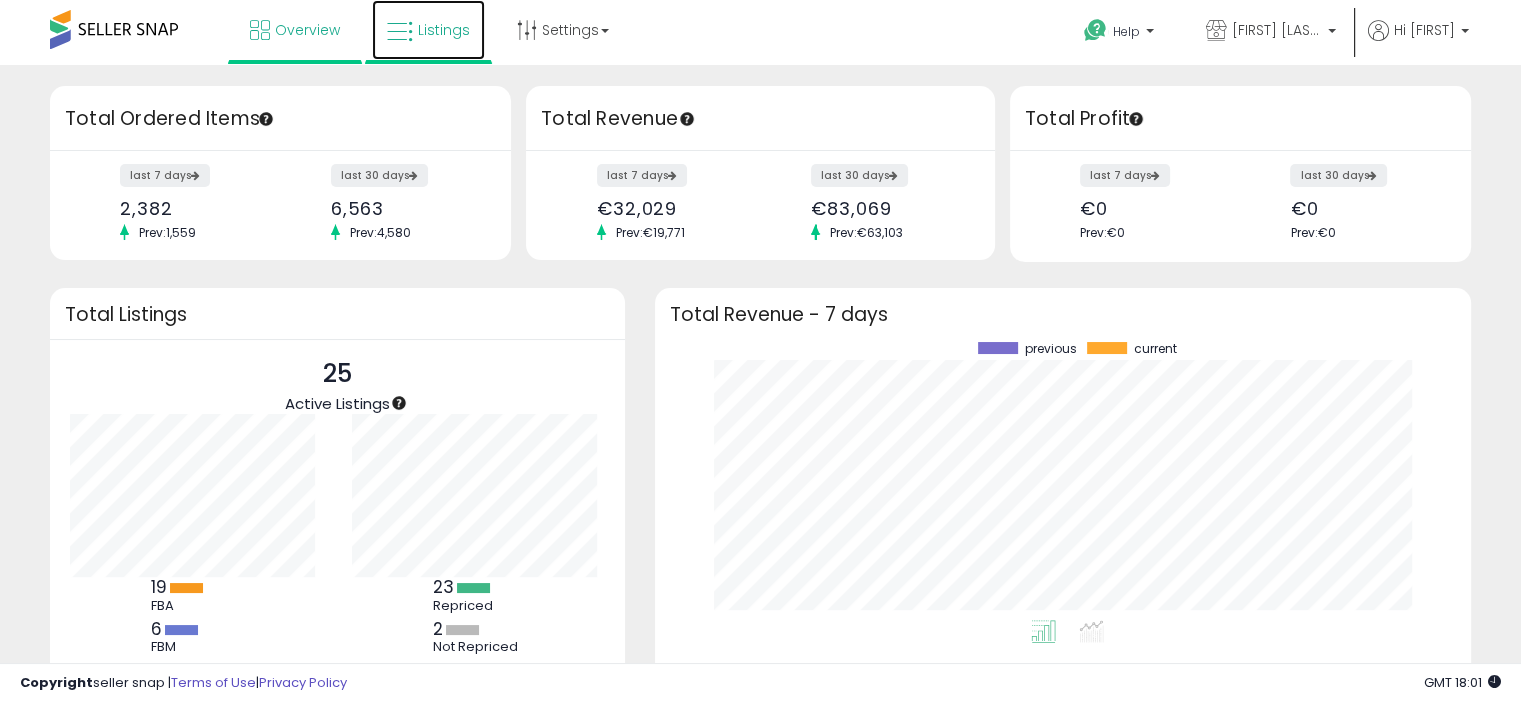click on "Listings" at bounding box center [444, 30] 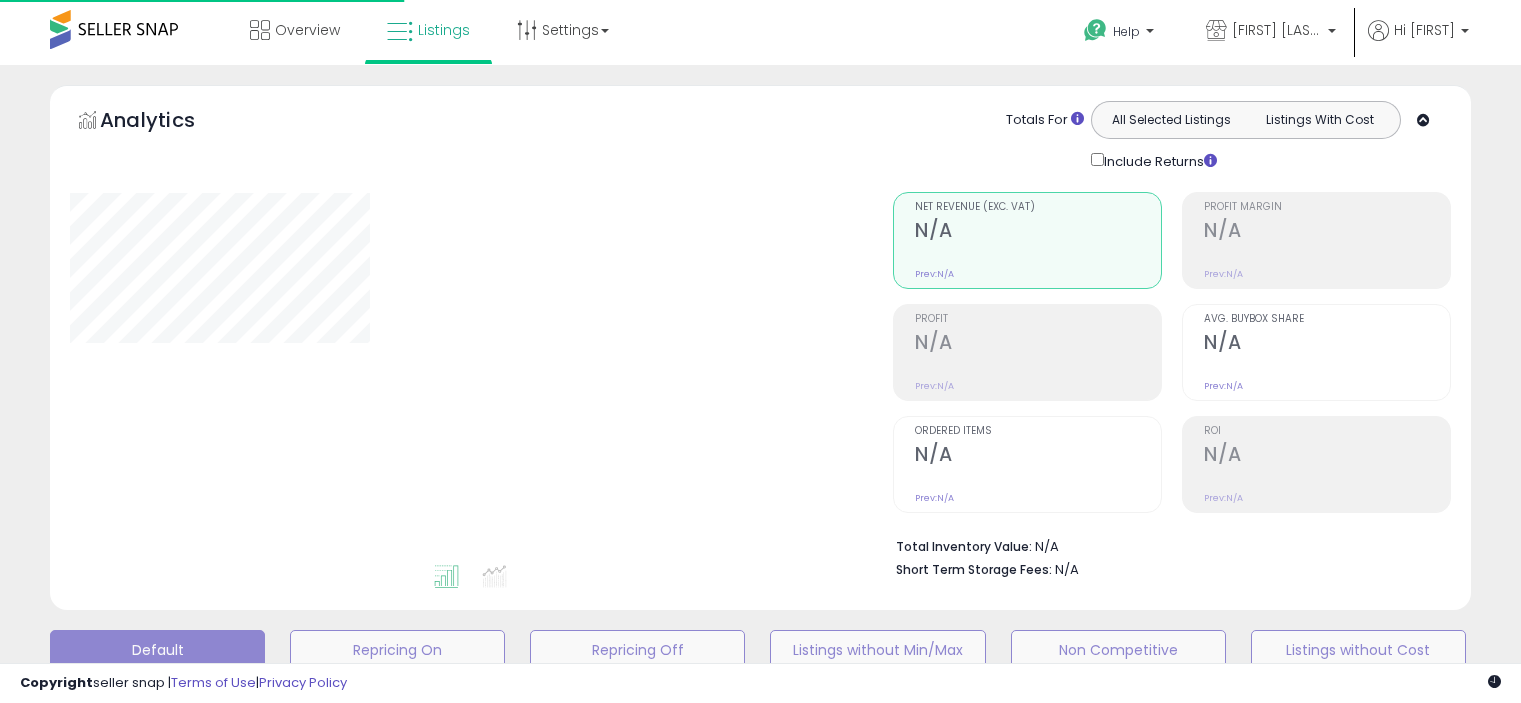 scroll, scrollTop: 0, scrollLeft: 0, axis: both 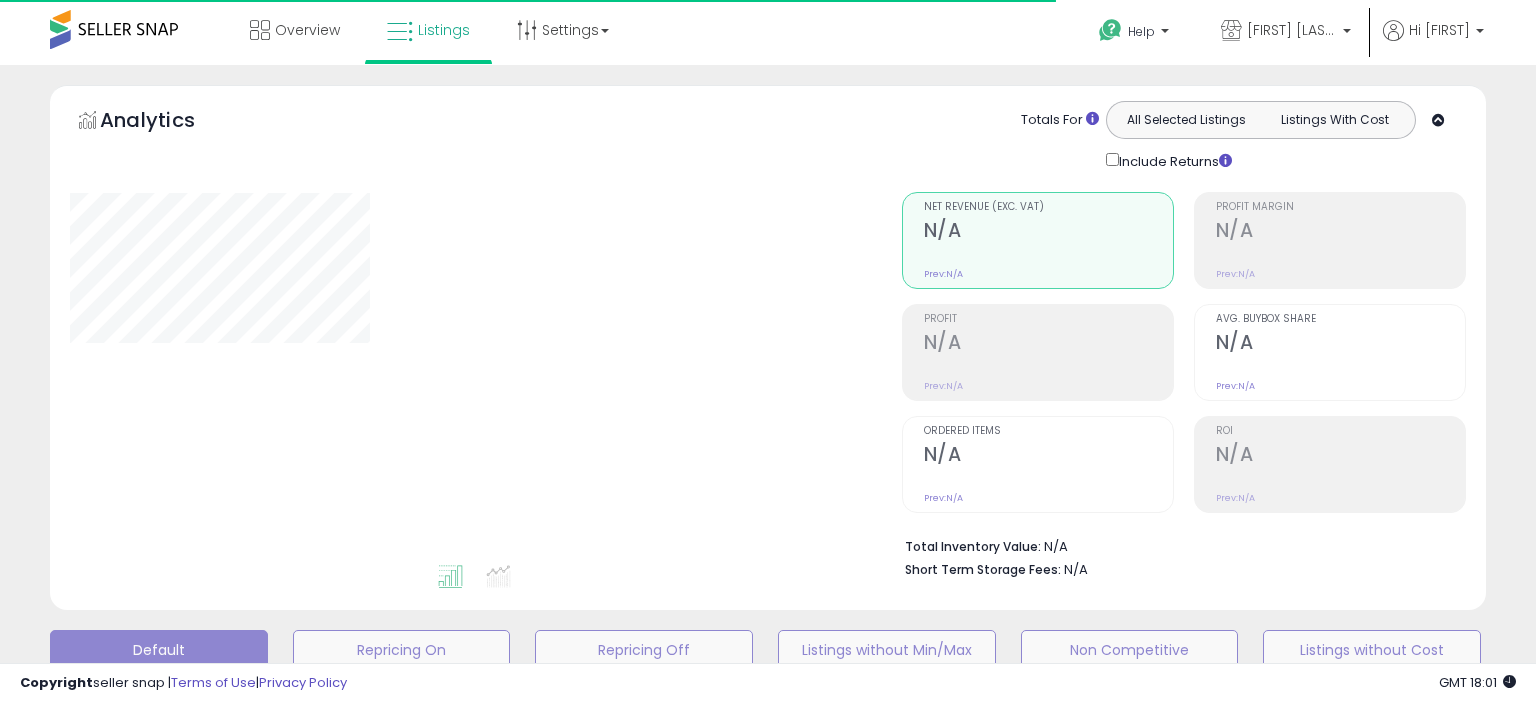 click on "Overview
Listings
Settings" at bounding box center [492, 42] 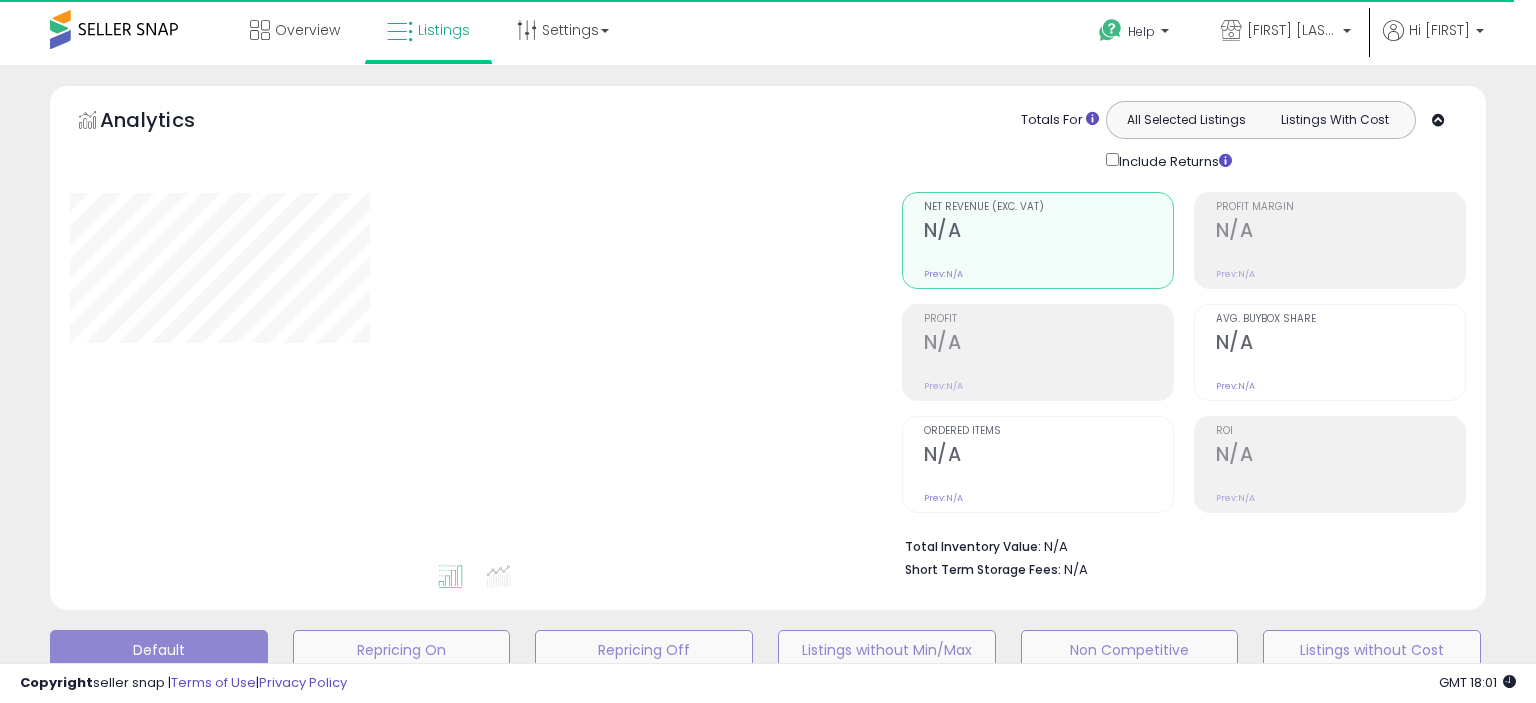 click on "Overview
Listings
Settings" at bounding box center (492, 42) 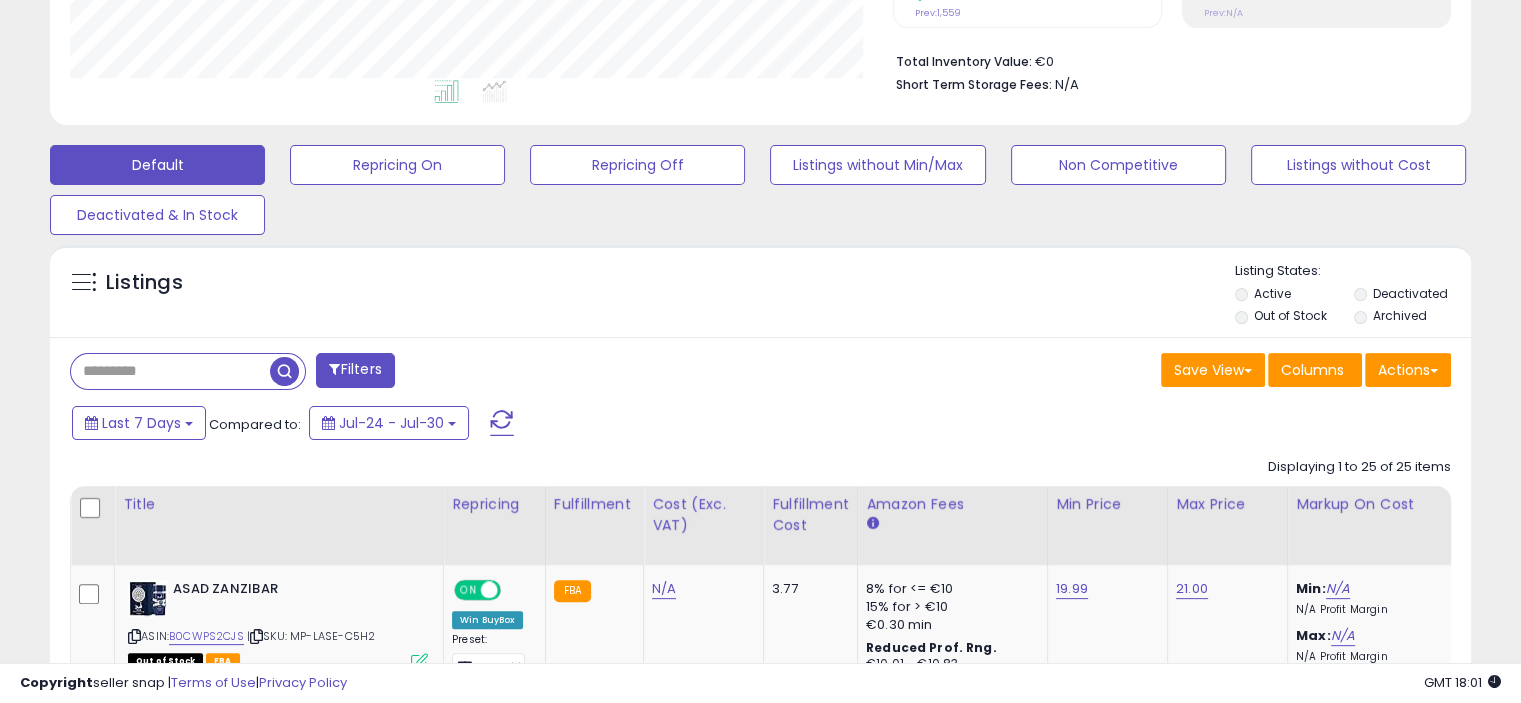 scroll, scrollTop: 588, scrollLeft: 0, axis: vertical 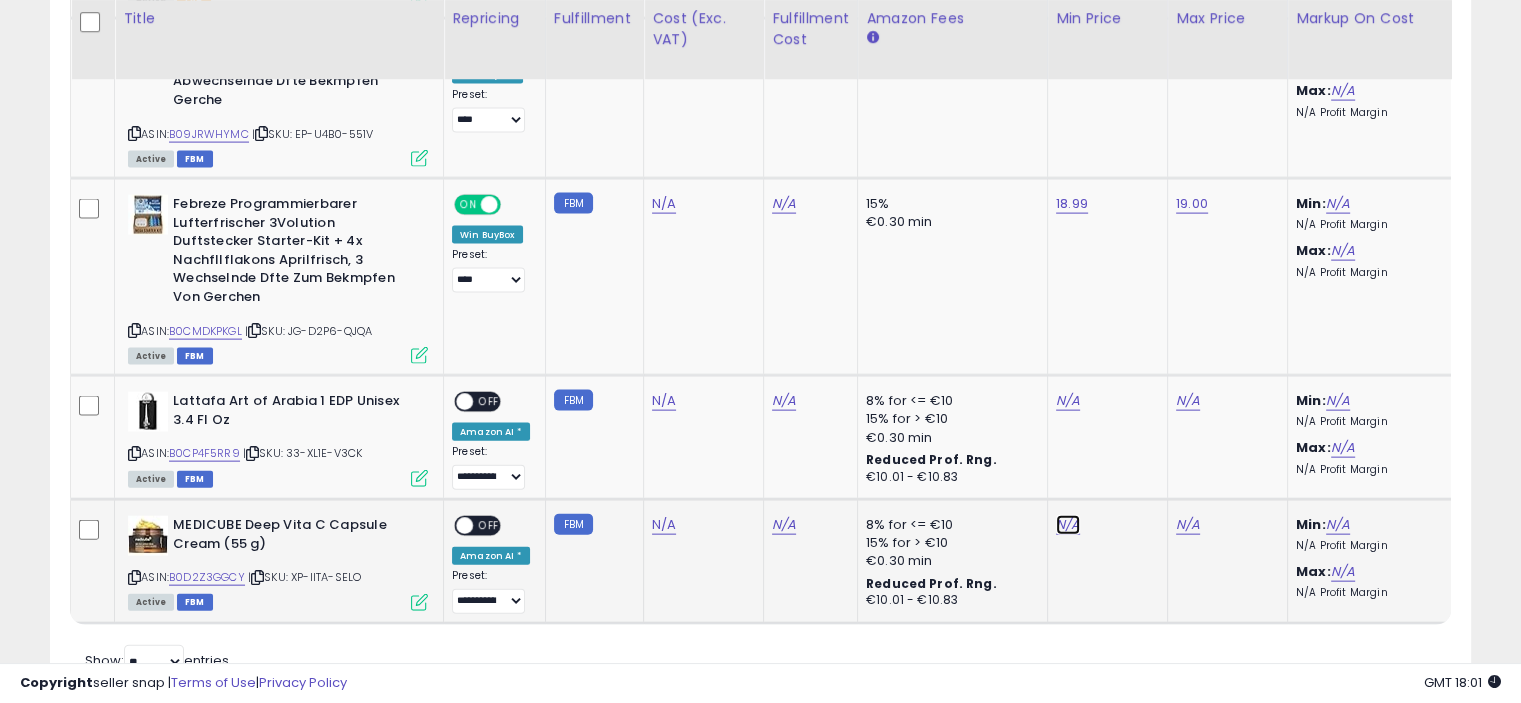 click on "N/A" at bounding box center [1068, 401] 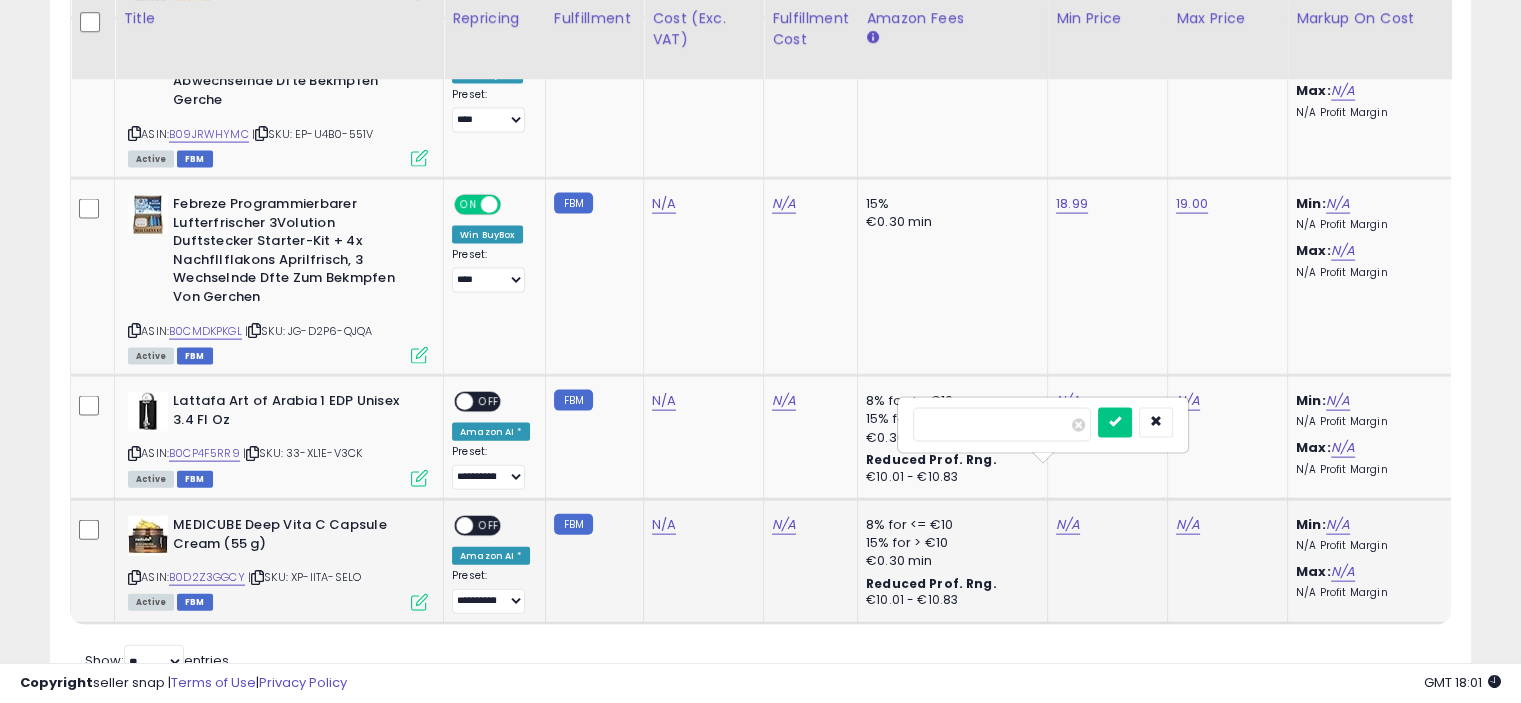 type on "*****" 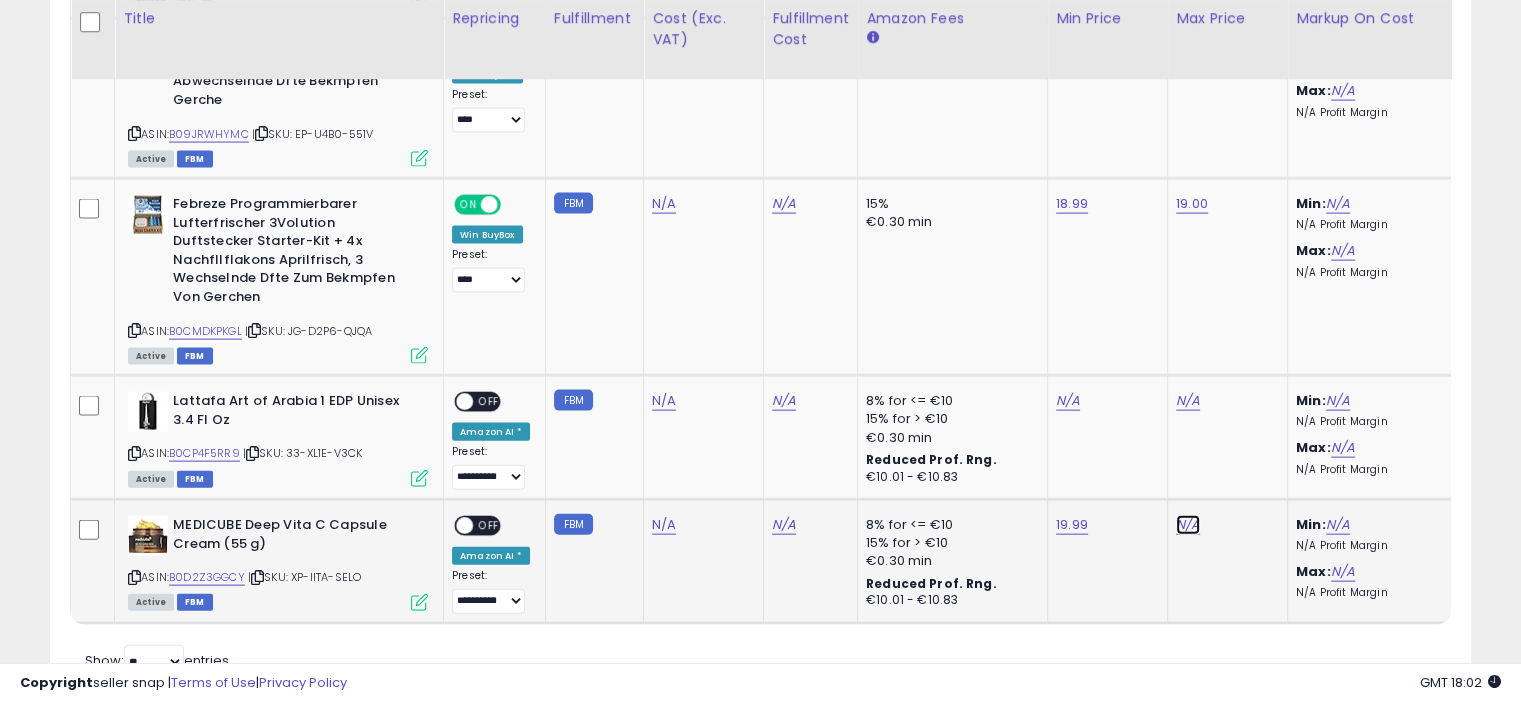 click on "N/A" at bounding box center [1188, 401] 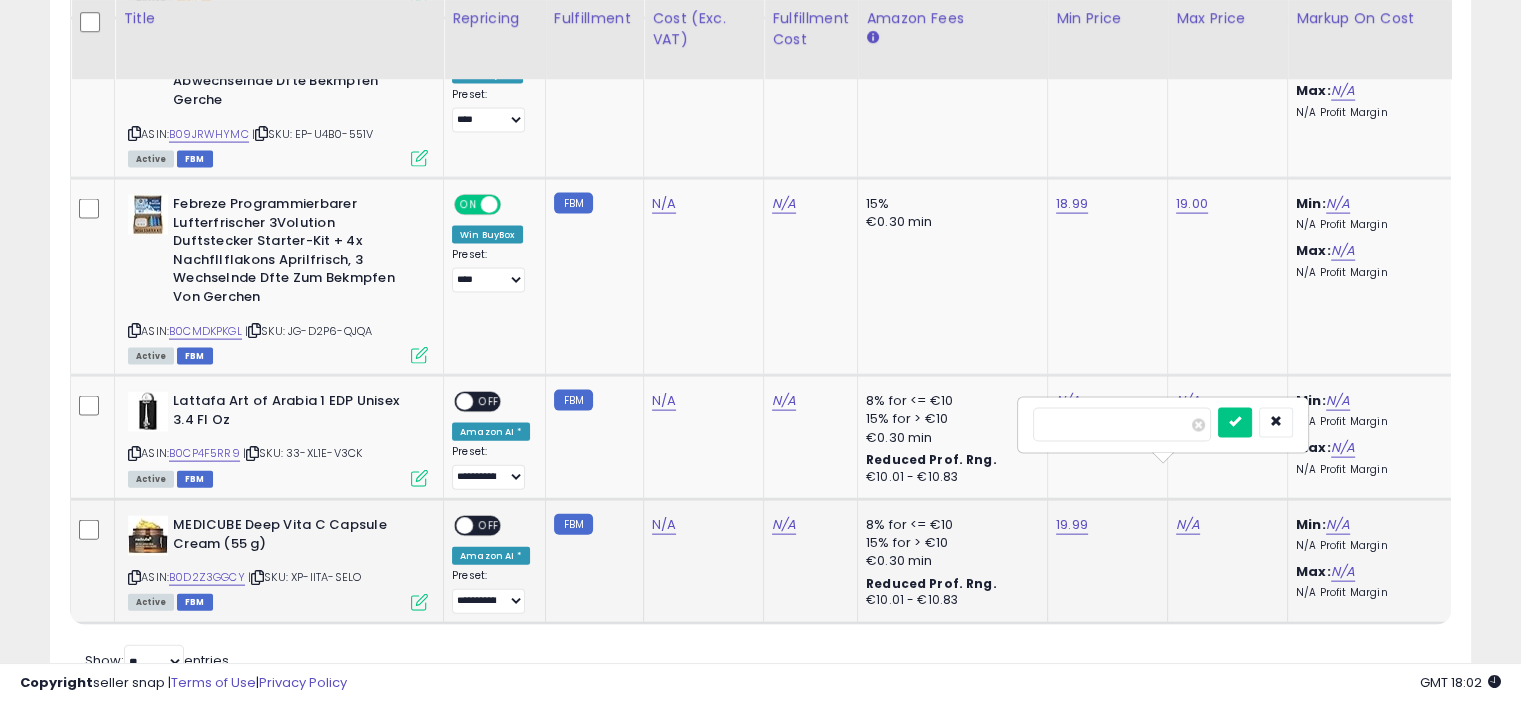type on "**" 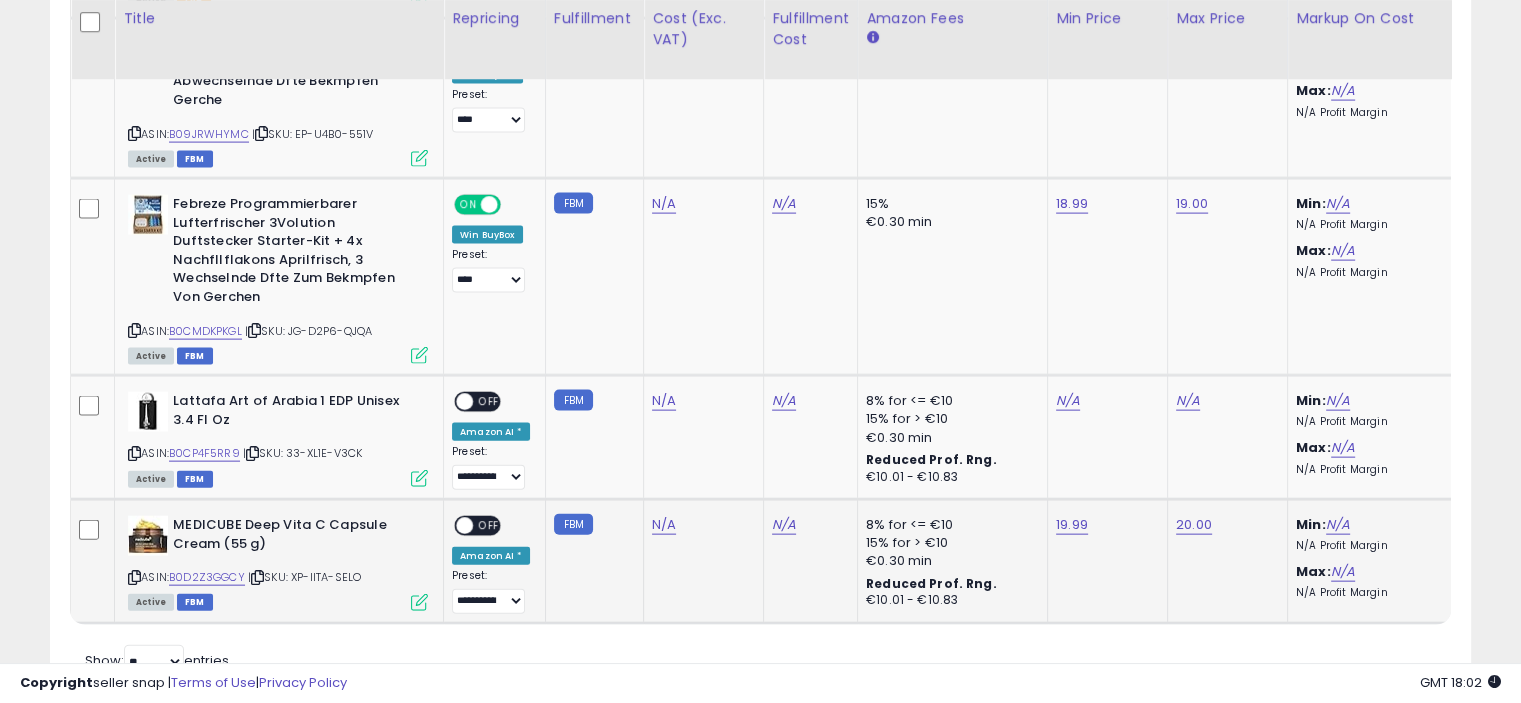 click at bounding box center [464, 526] 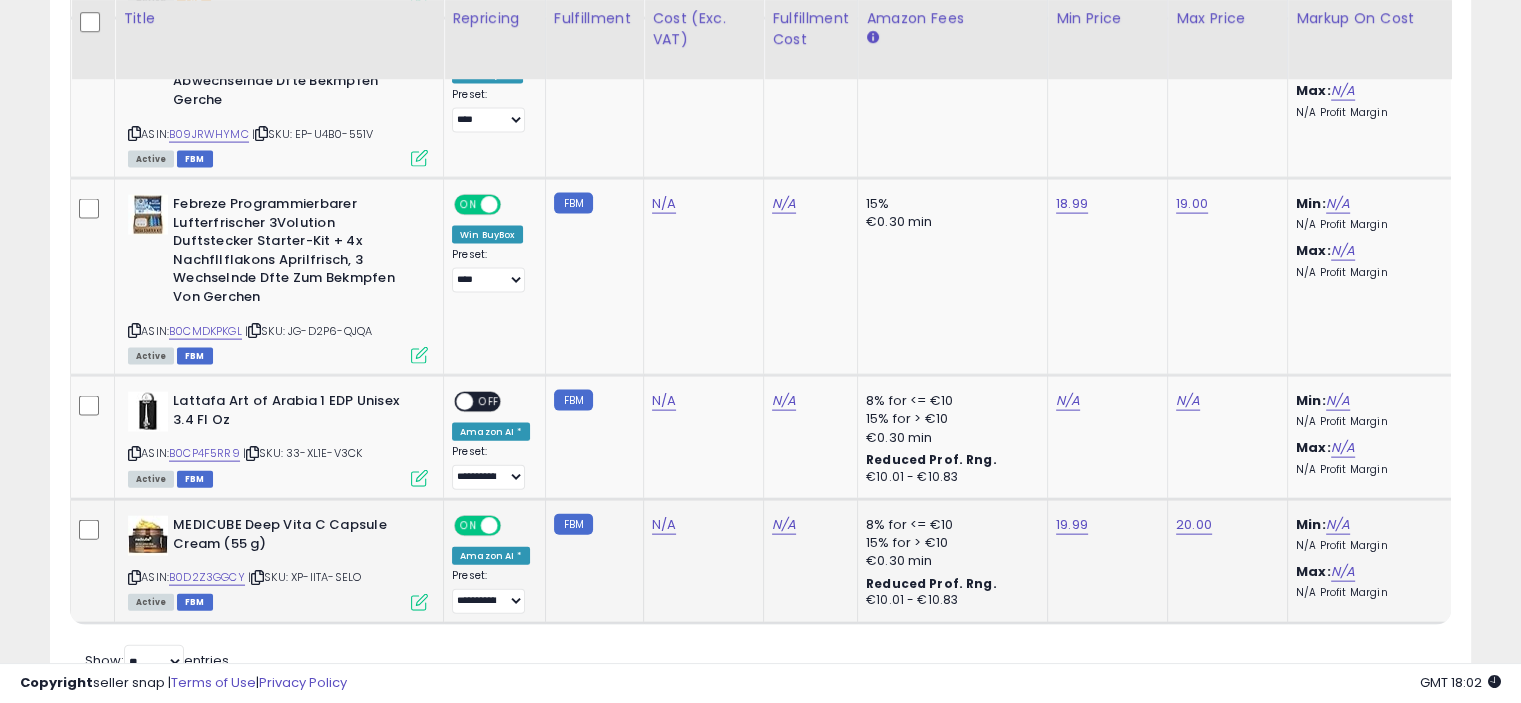 click at bounding box center (419, 602) 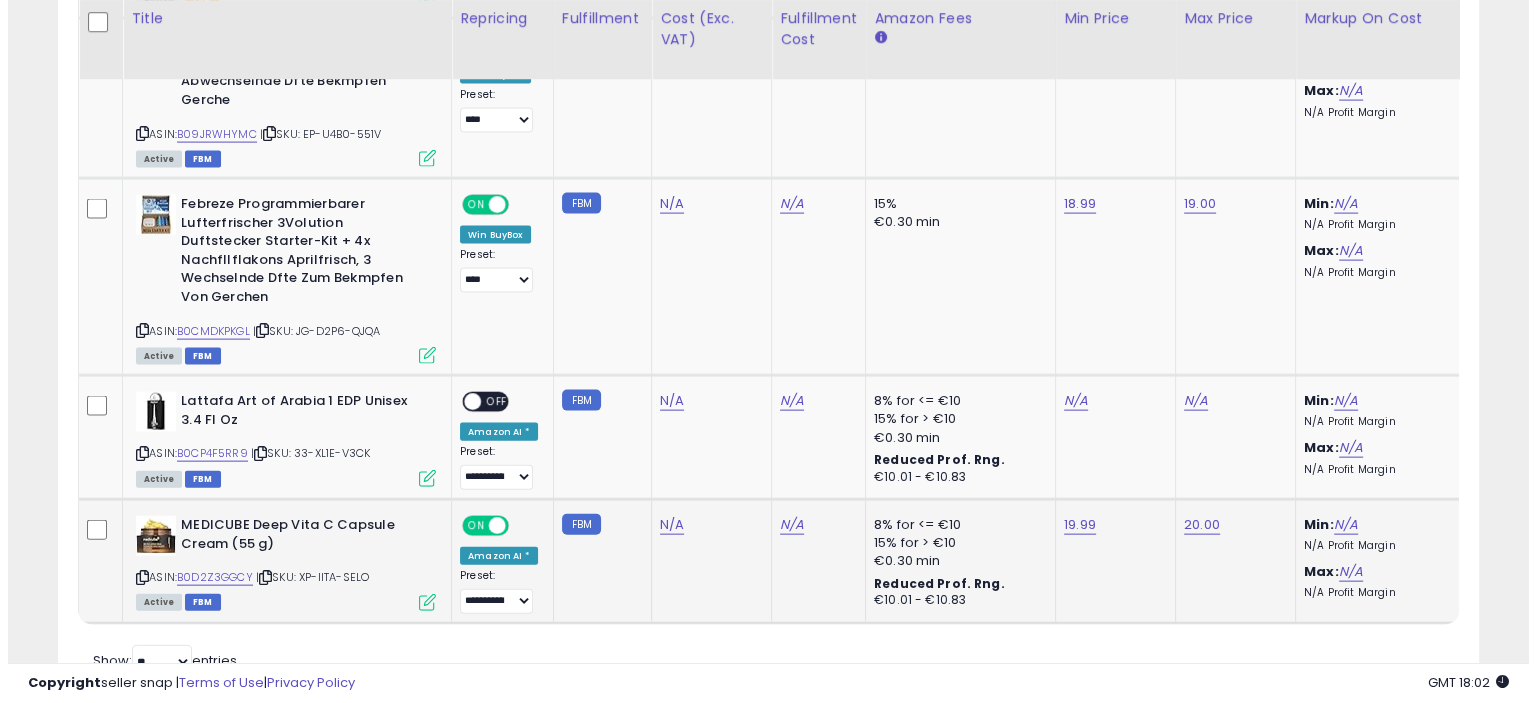 scroll, scrollTop: 999589, scrollLeft: 999168, axis: both 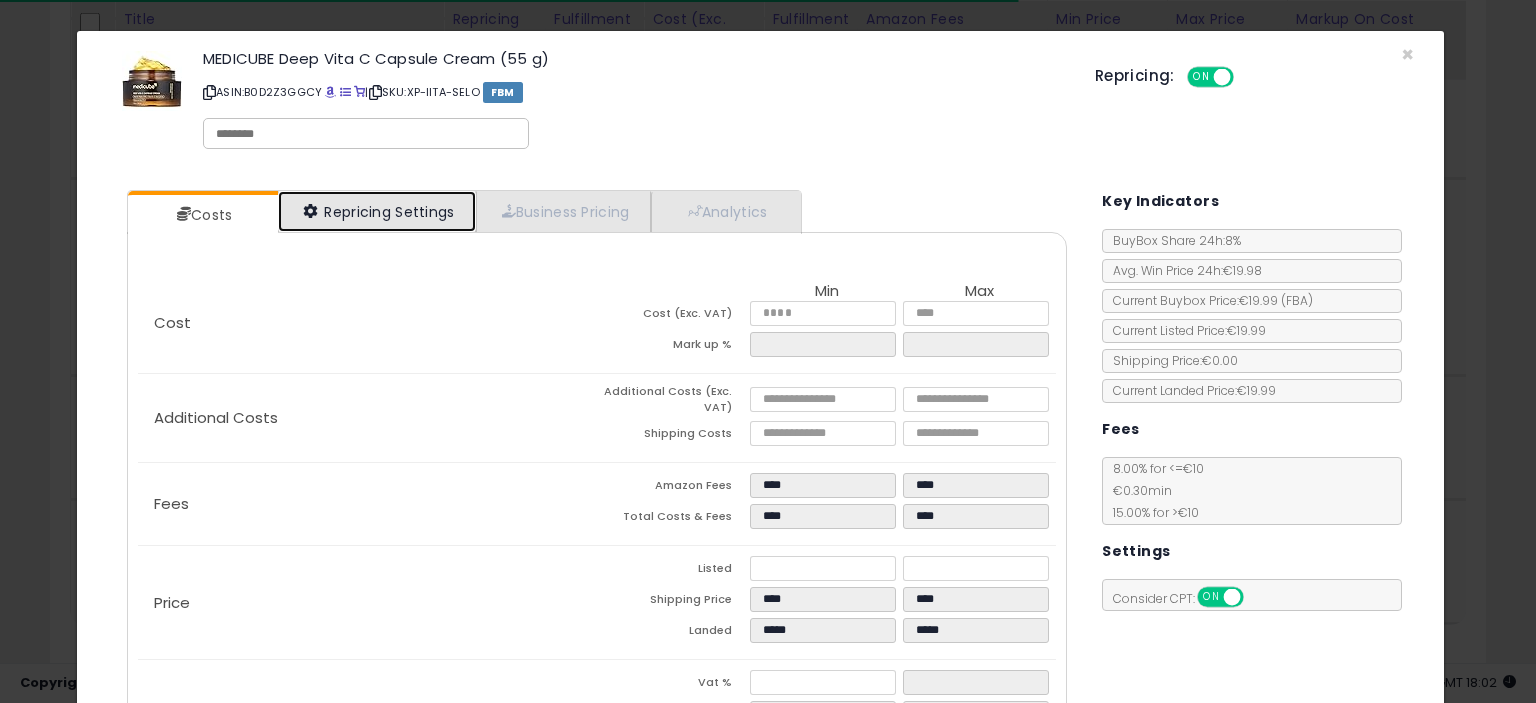 click on "Repricing Settings" at bounding box center (377, 211) 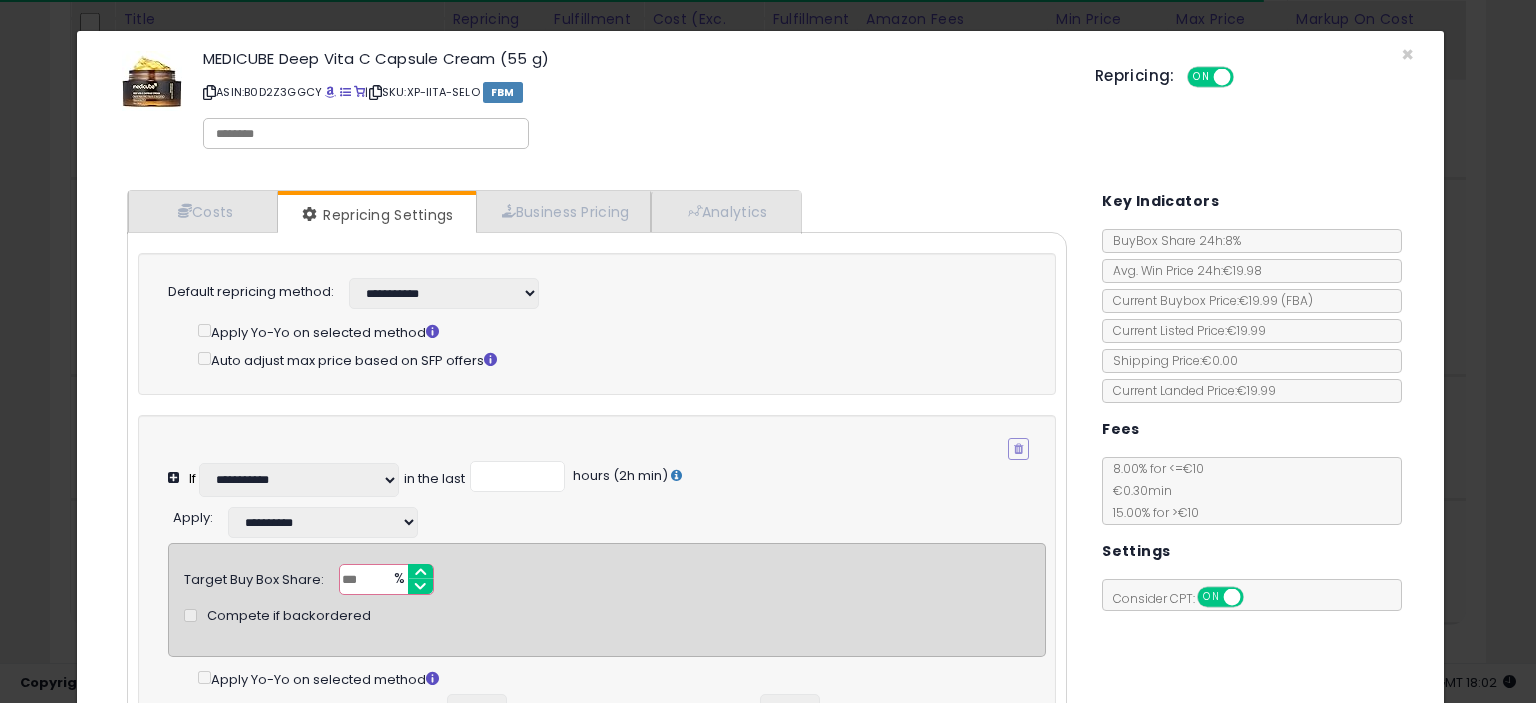 scroll, scrollTop: 227, scrollLeft: 0, axis: vertical 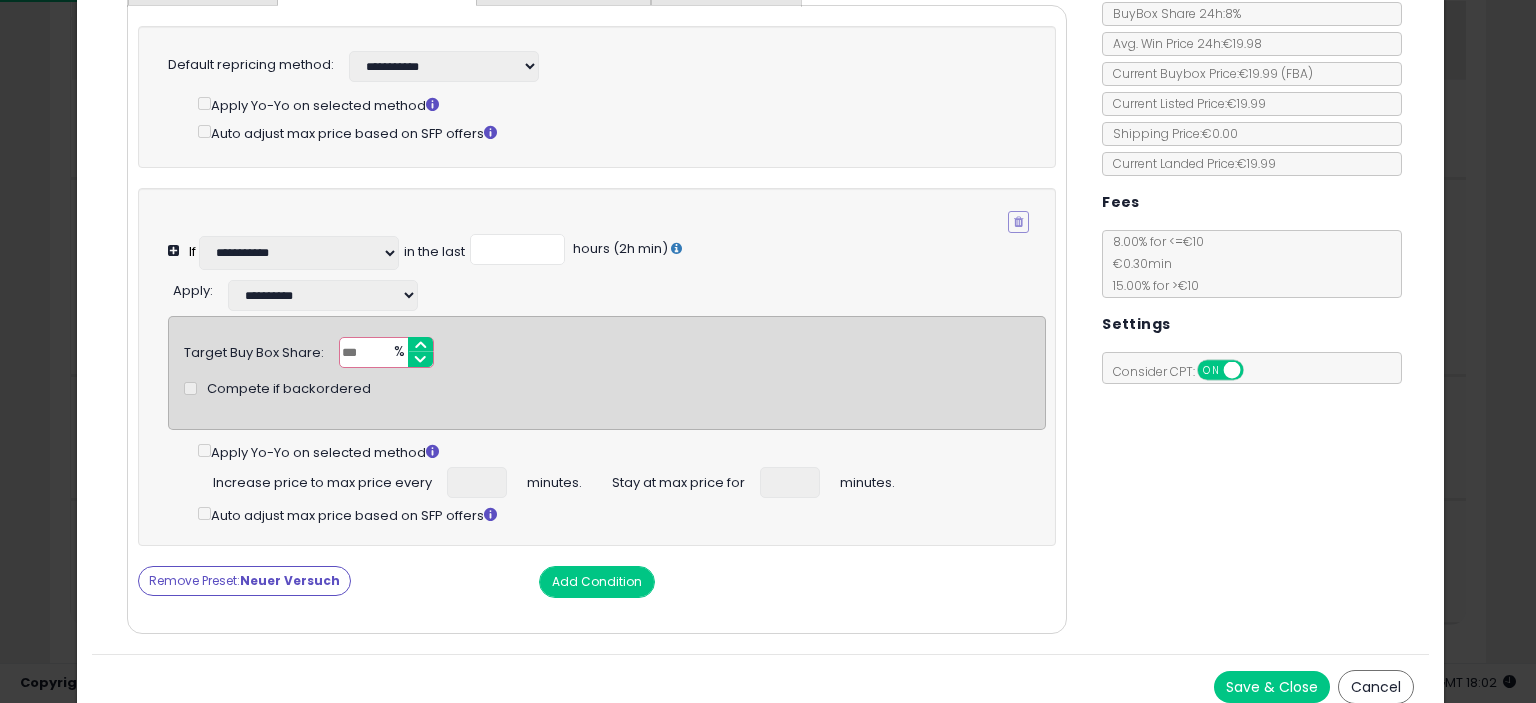 click on "Neuer Versuch" at bounding box center (290, 580) 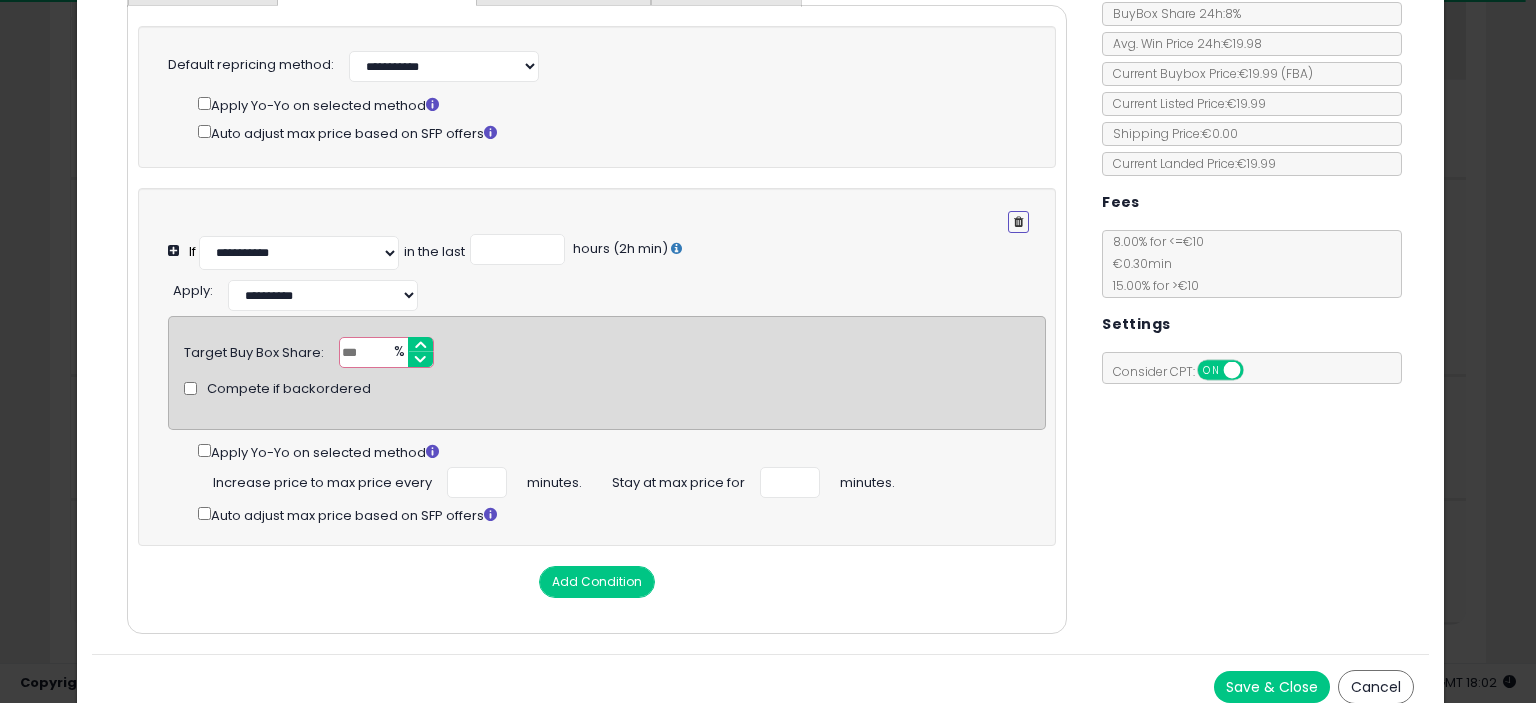 click at bounding box center [1018, 222] 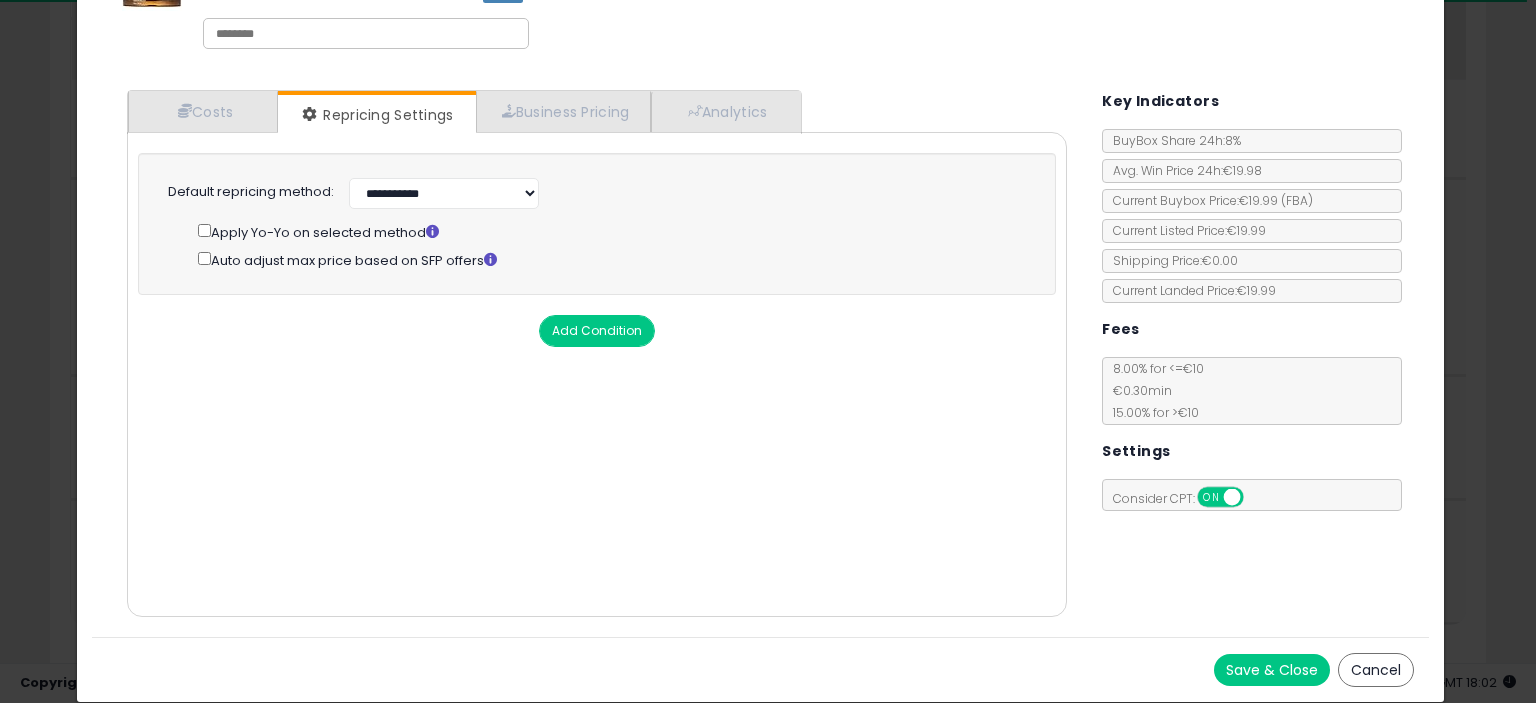 scroll, scrollTop: 97, scrollLeft: 0, axis: vertical 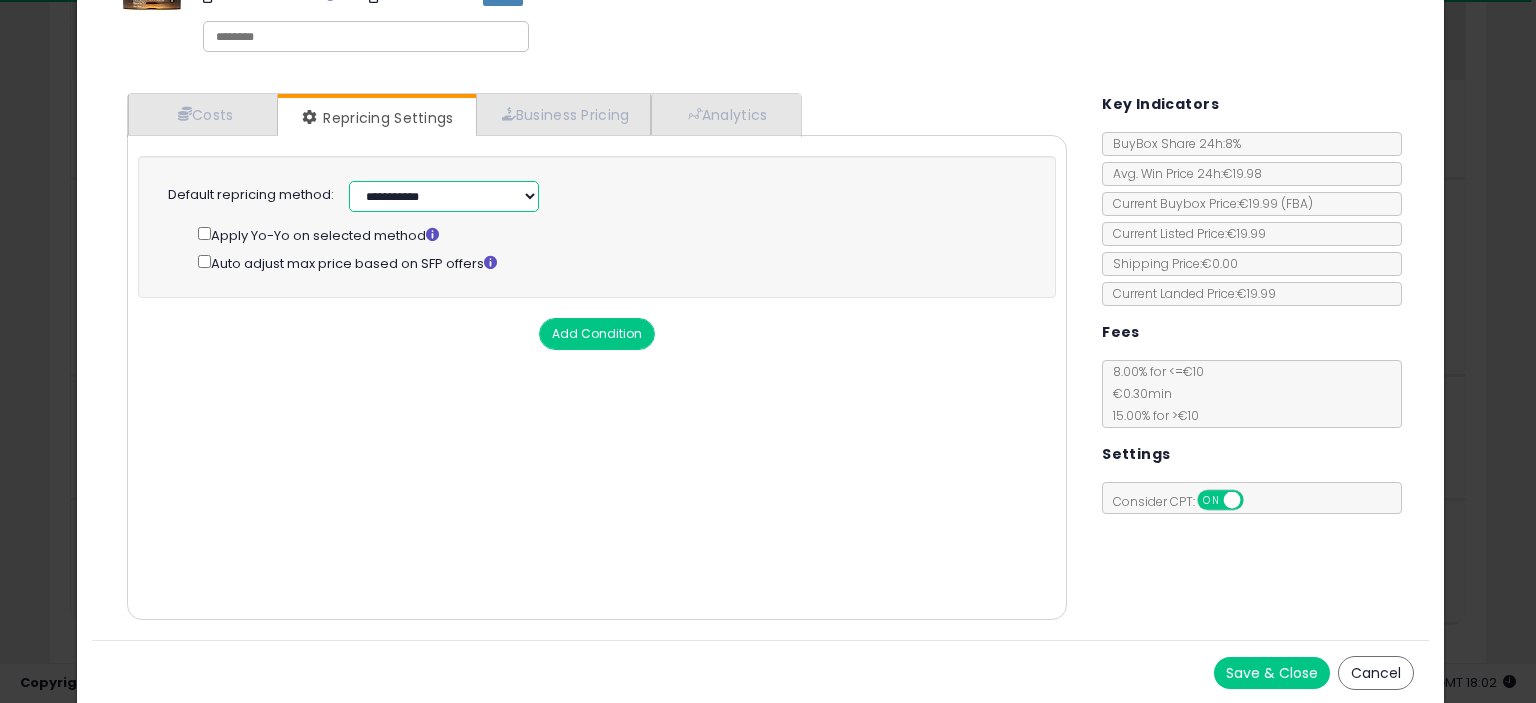 click on "**********" at bounding box center (444, 196) 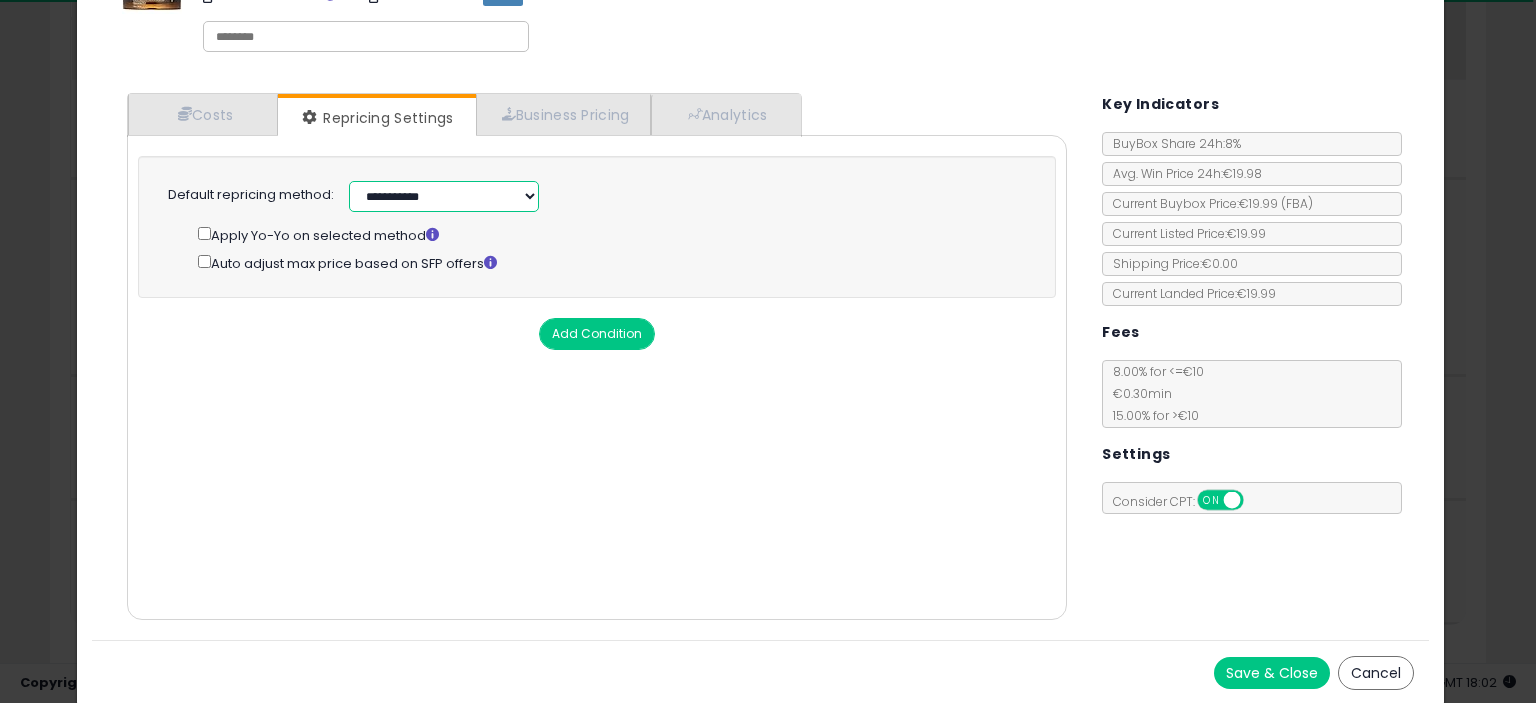 select on "******" 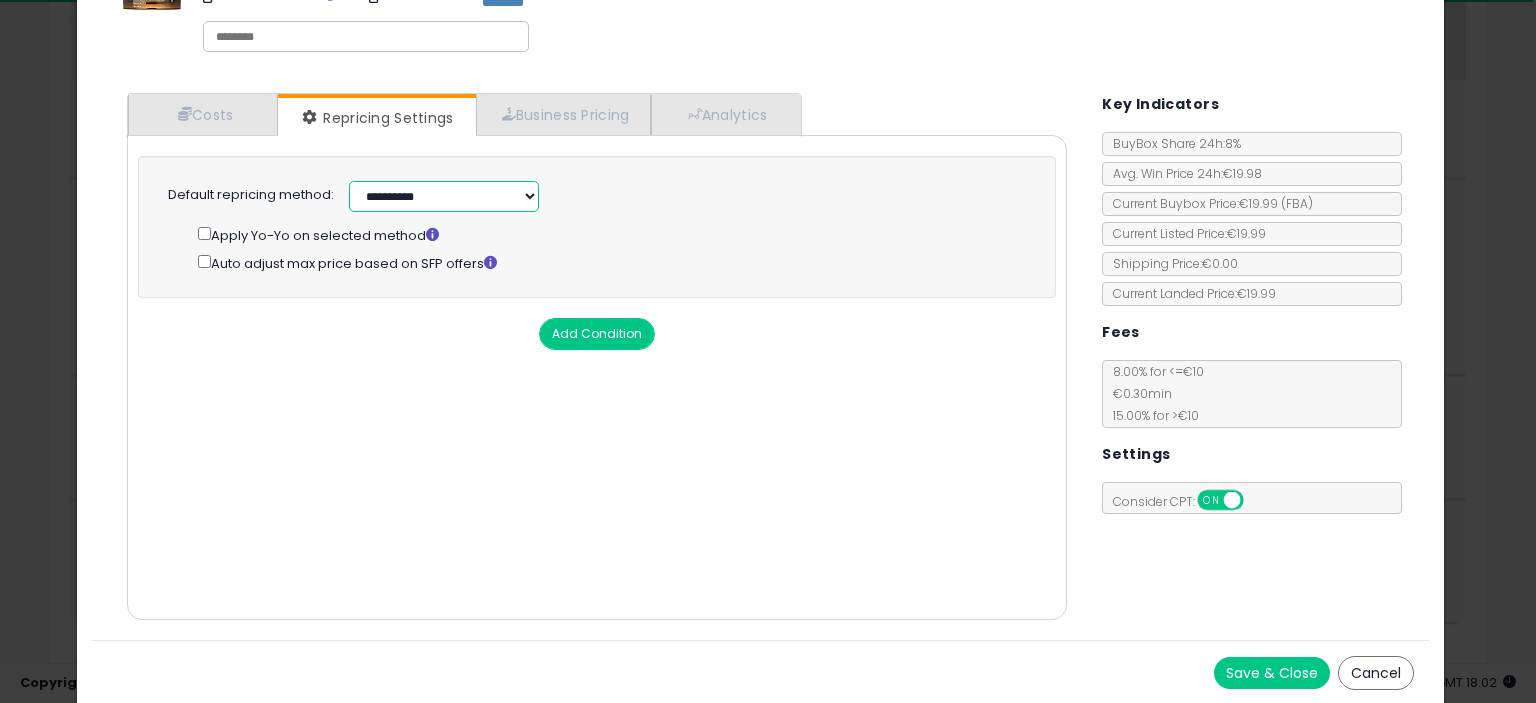 click on "**********" at bounding box center [444, 196] 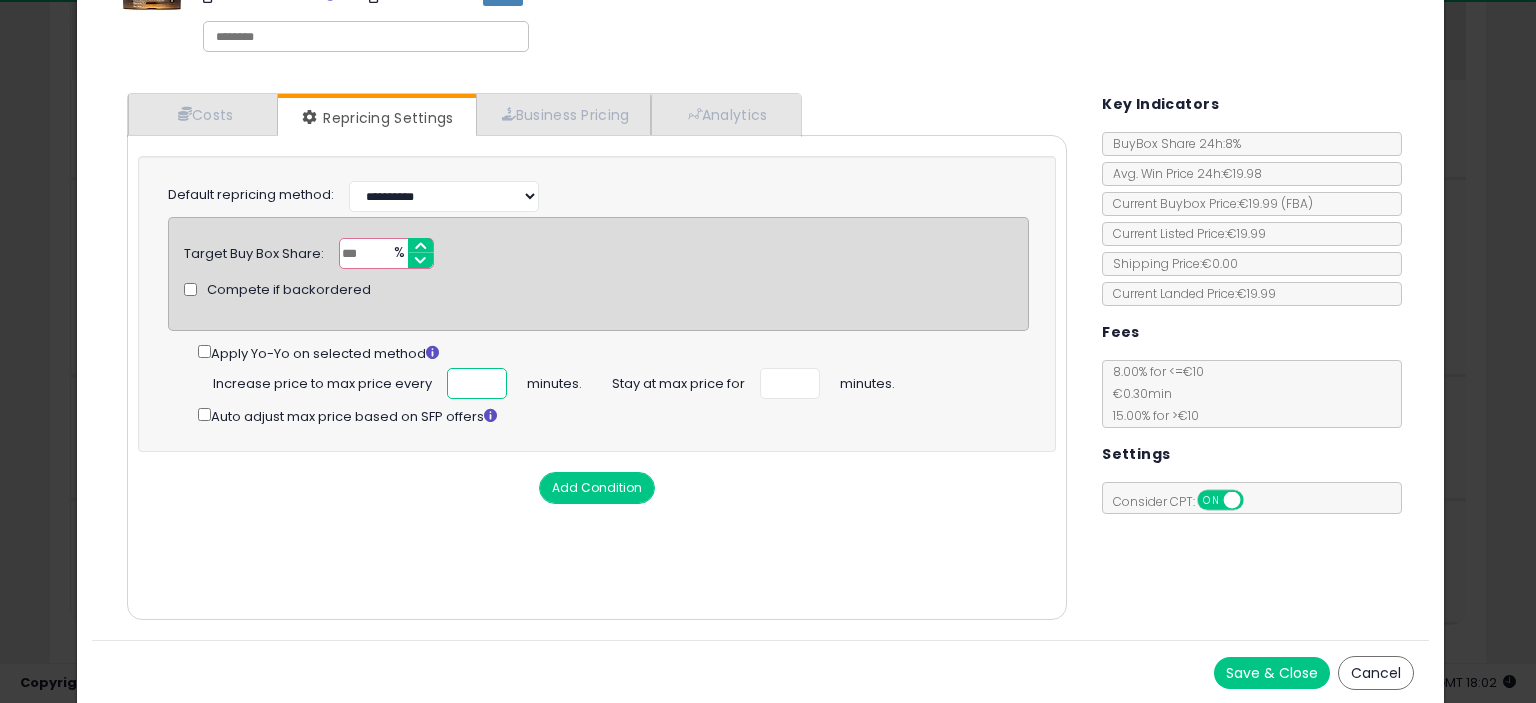 click at bounding box center [477, 383] 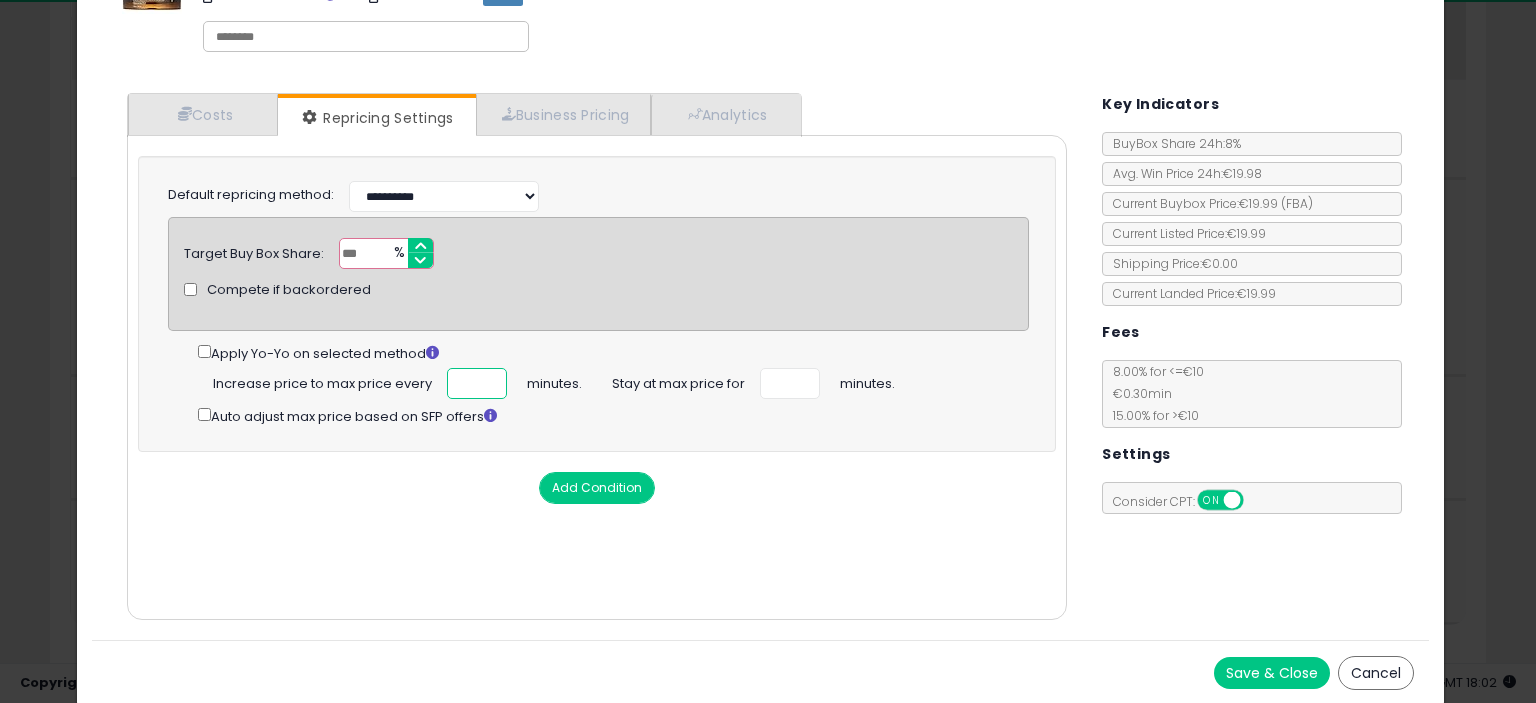 type on "*" 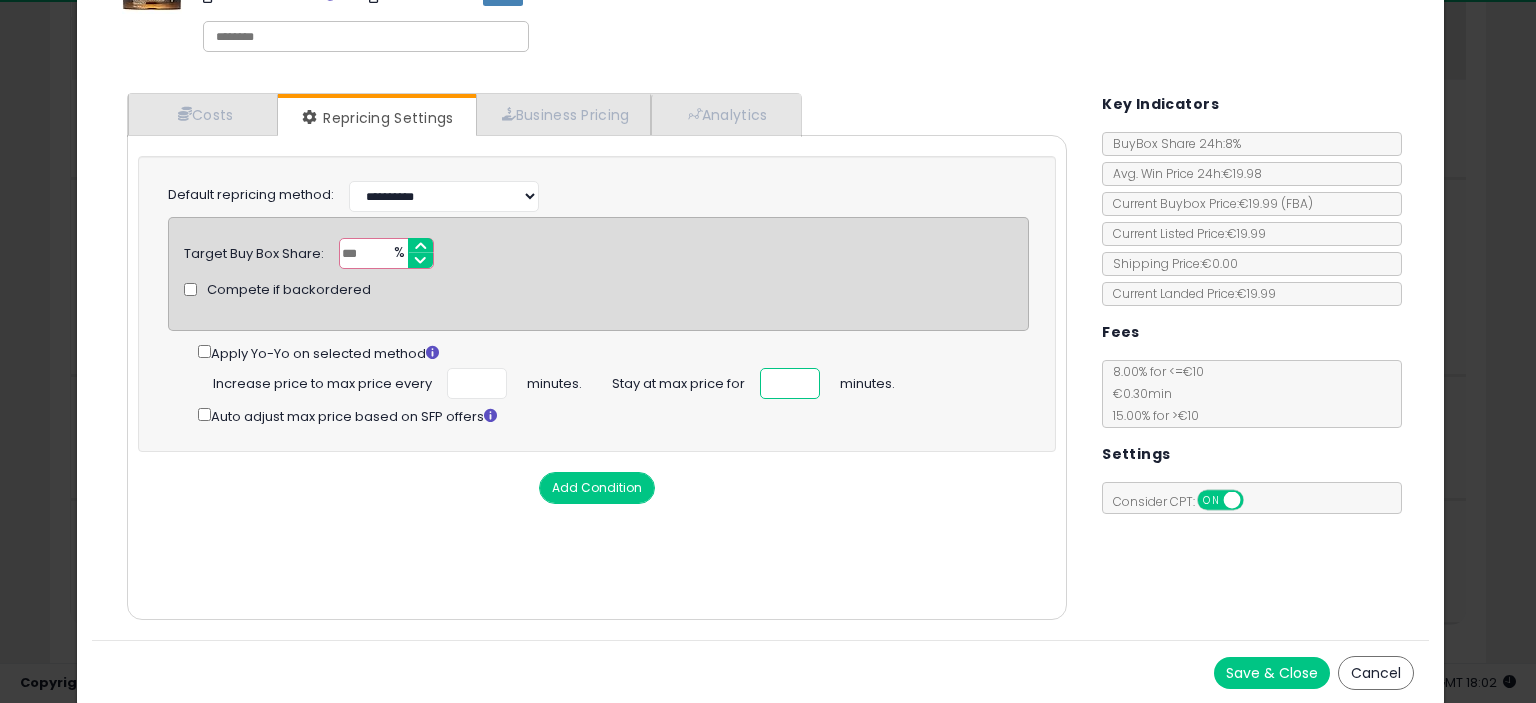 type on "*" 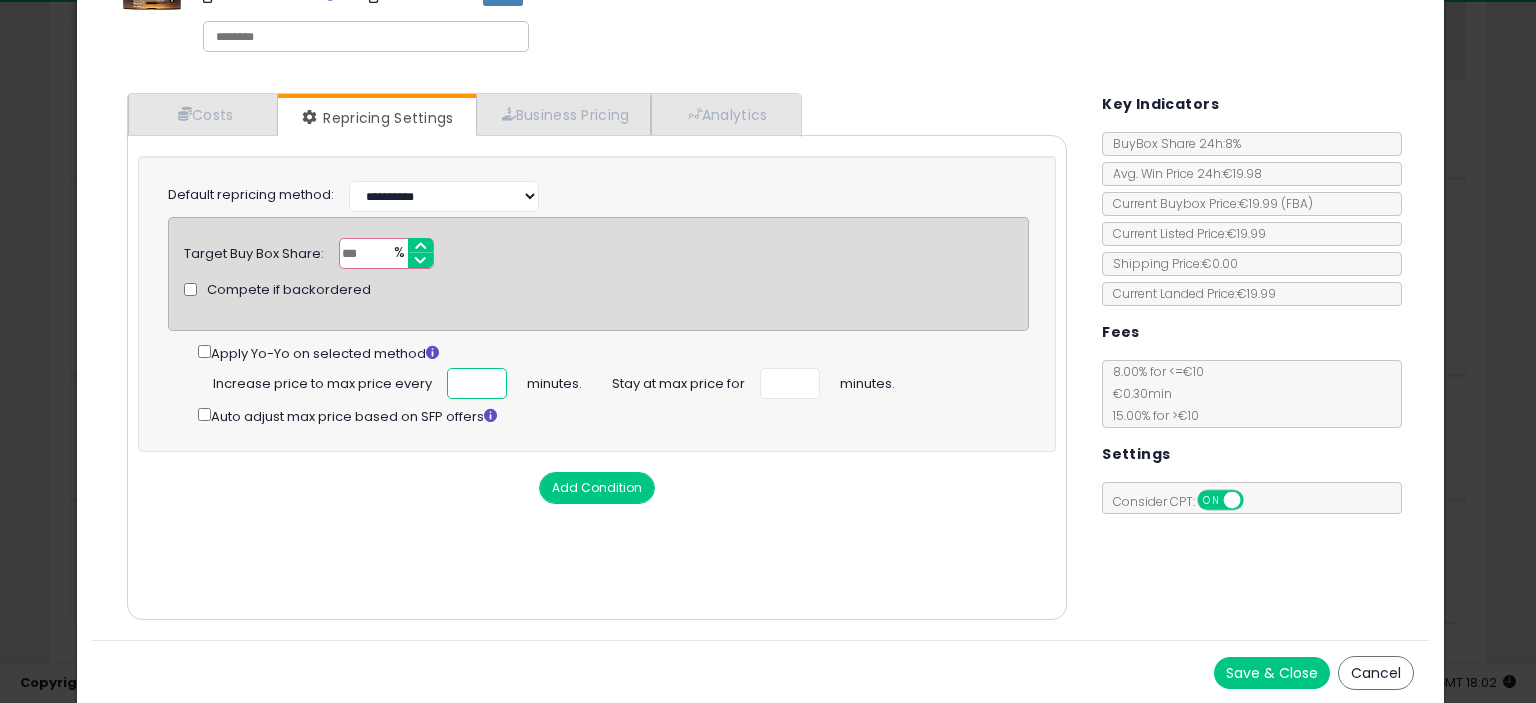 click on "*" at bounding box center (477, 383) 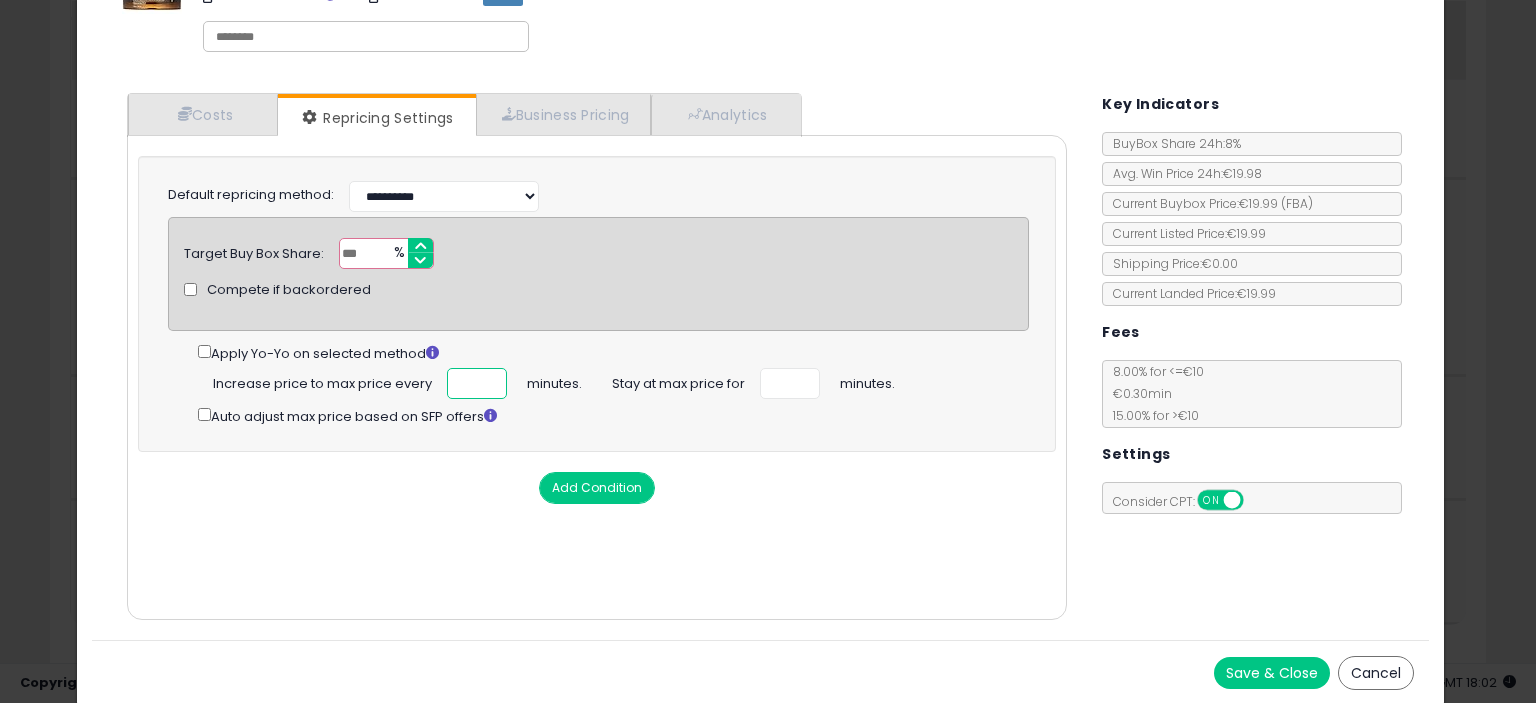 type on "**" 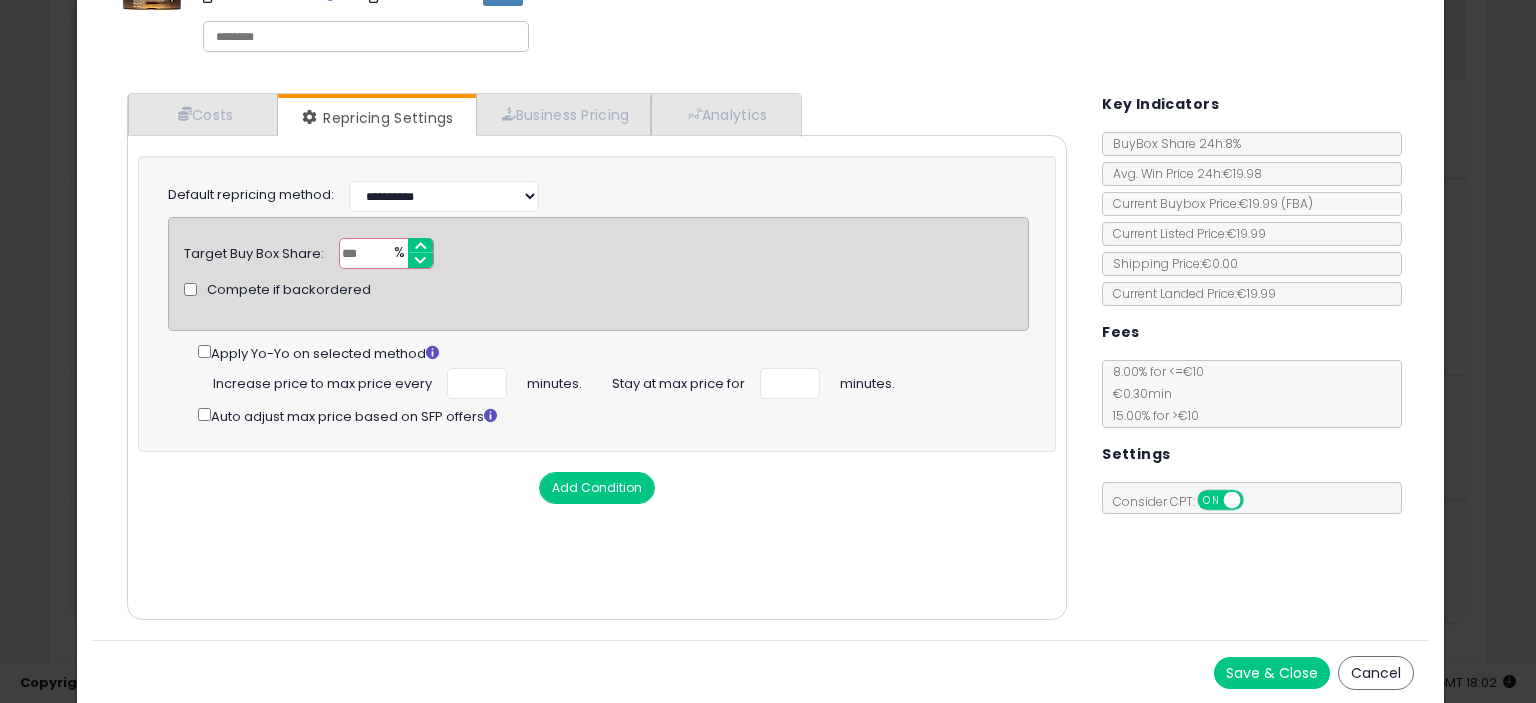 click on "Save & Close" at bounding box center (1272, 673) 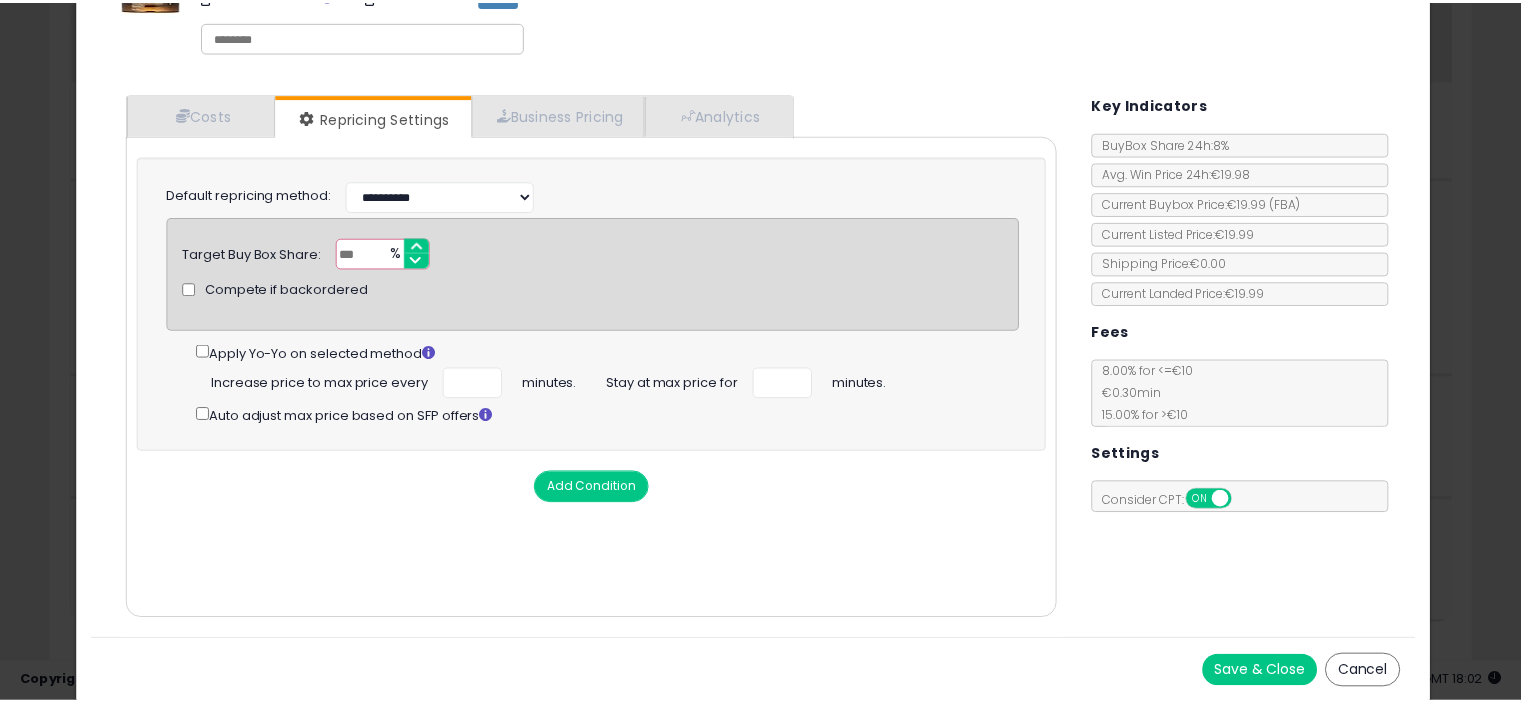 scroll, scrollTop: 0, scrollLeft: 0, axis: both 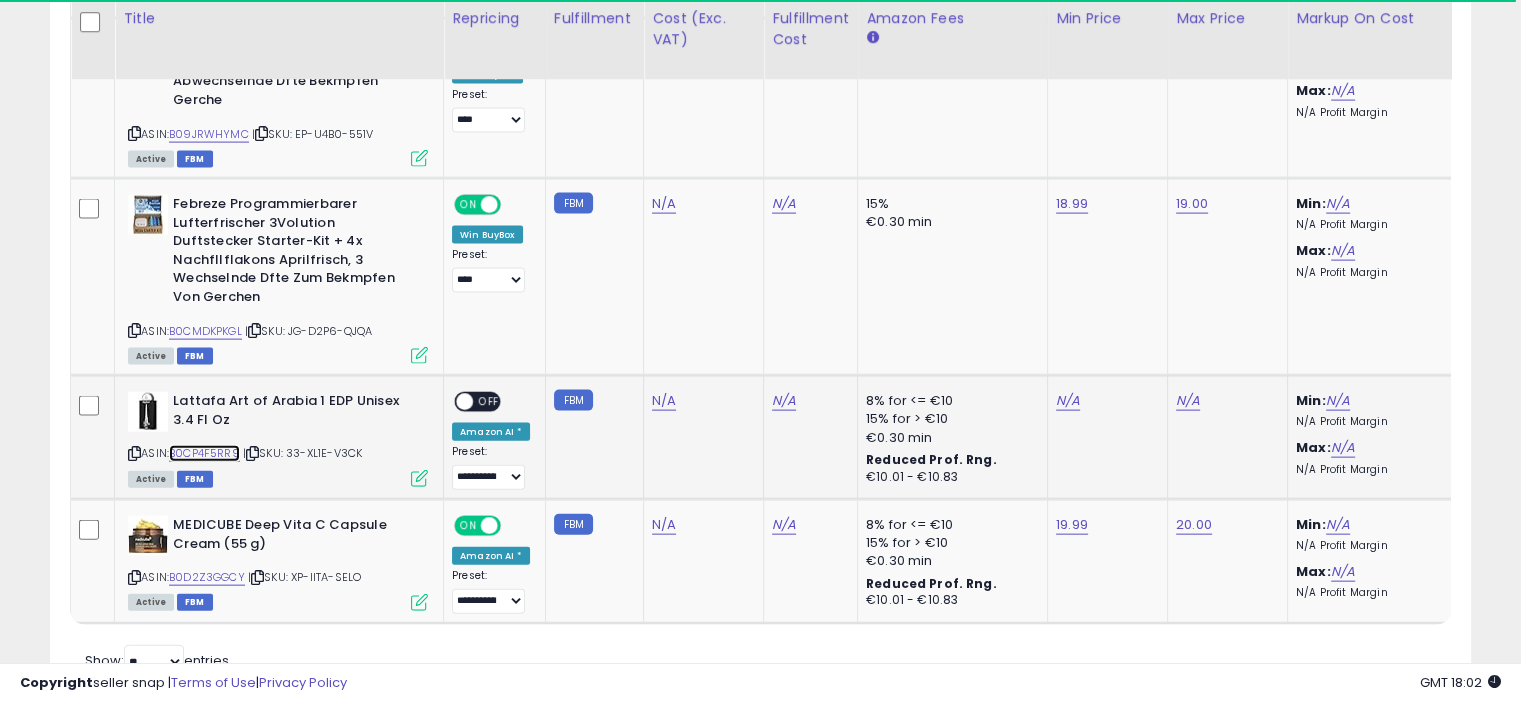 click on "B0CP4F5RR9" at bounding box center (204, 453) 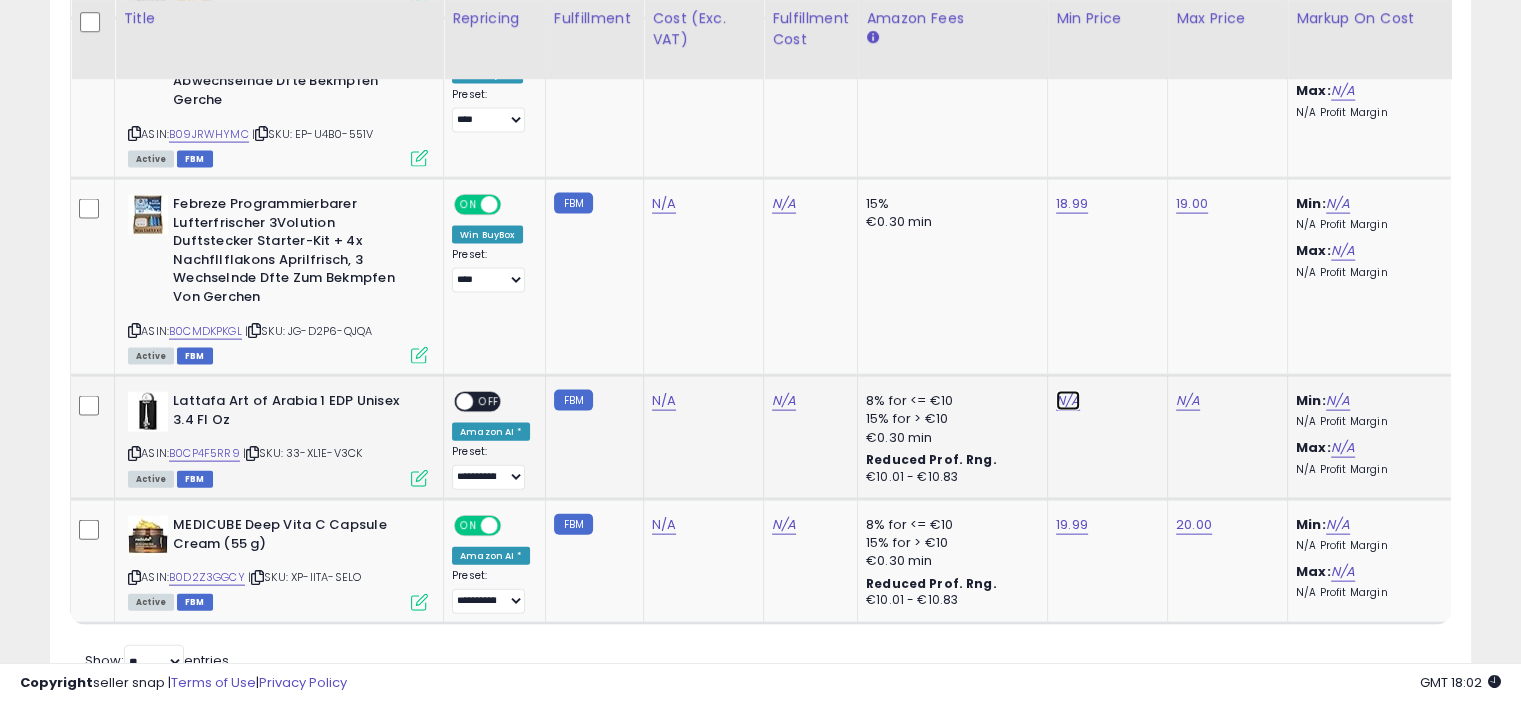 click on "N/A" at bounding box center [1068, 401] 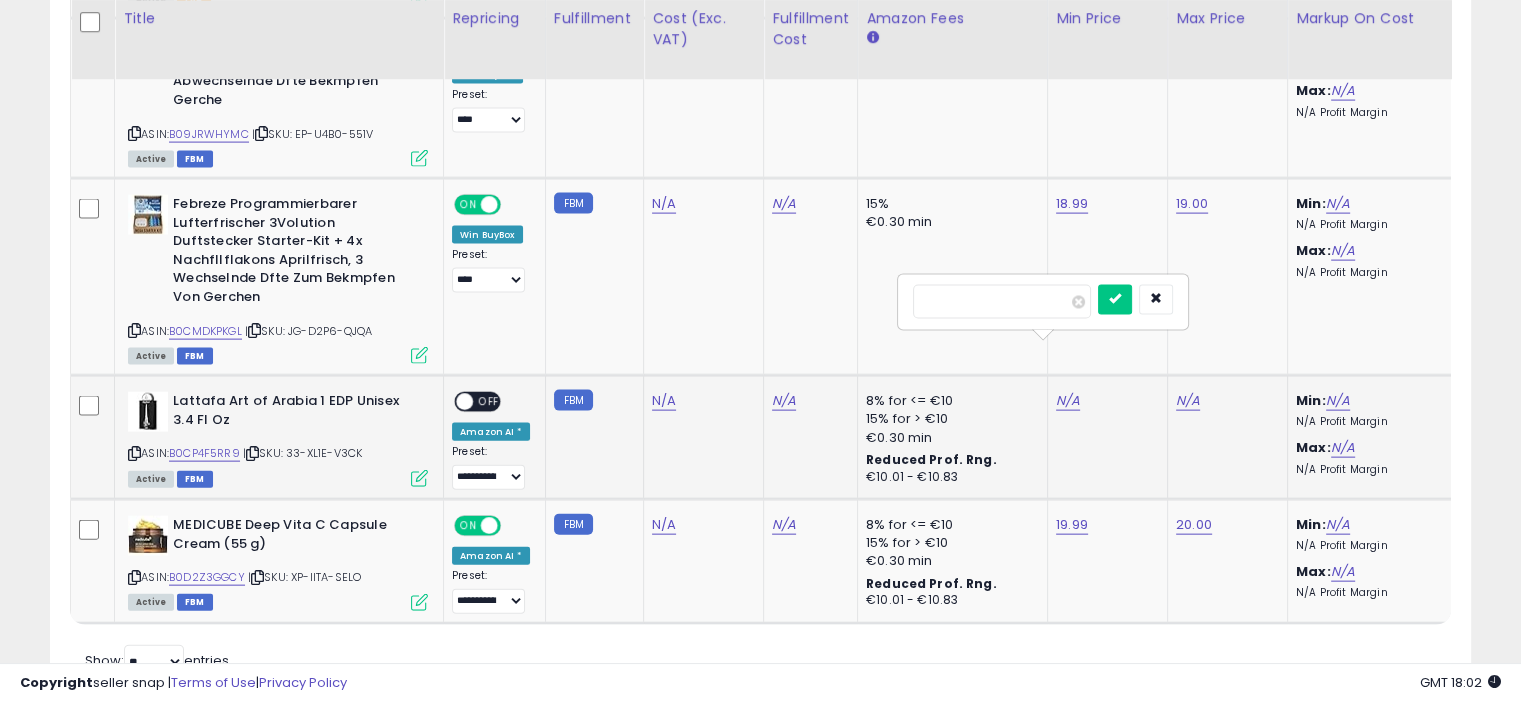 type on "*****" 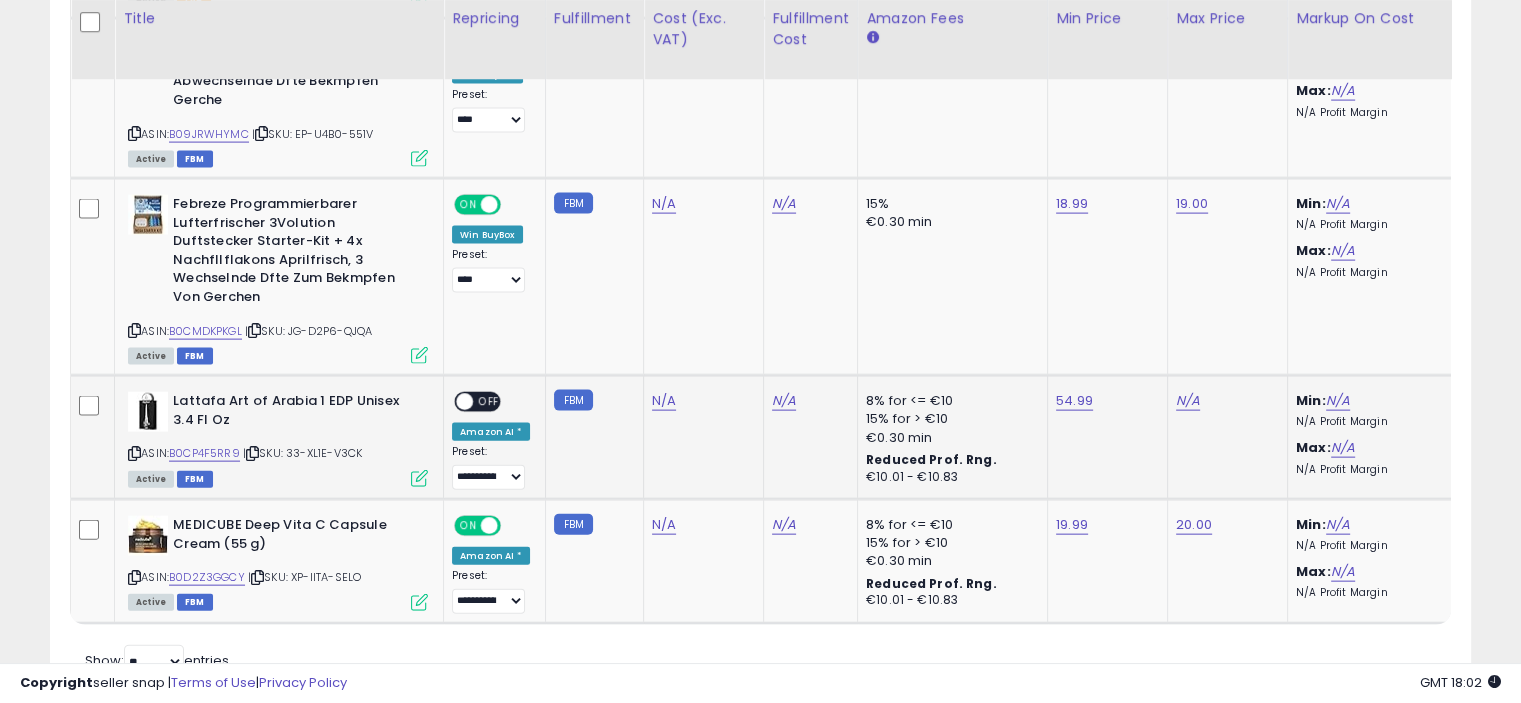 click on "N/A" at bounding box center [1224, 401] 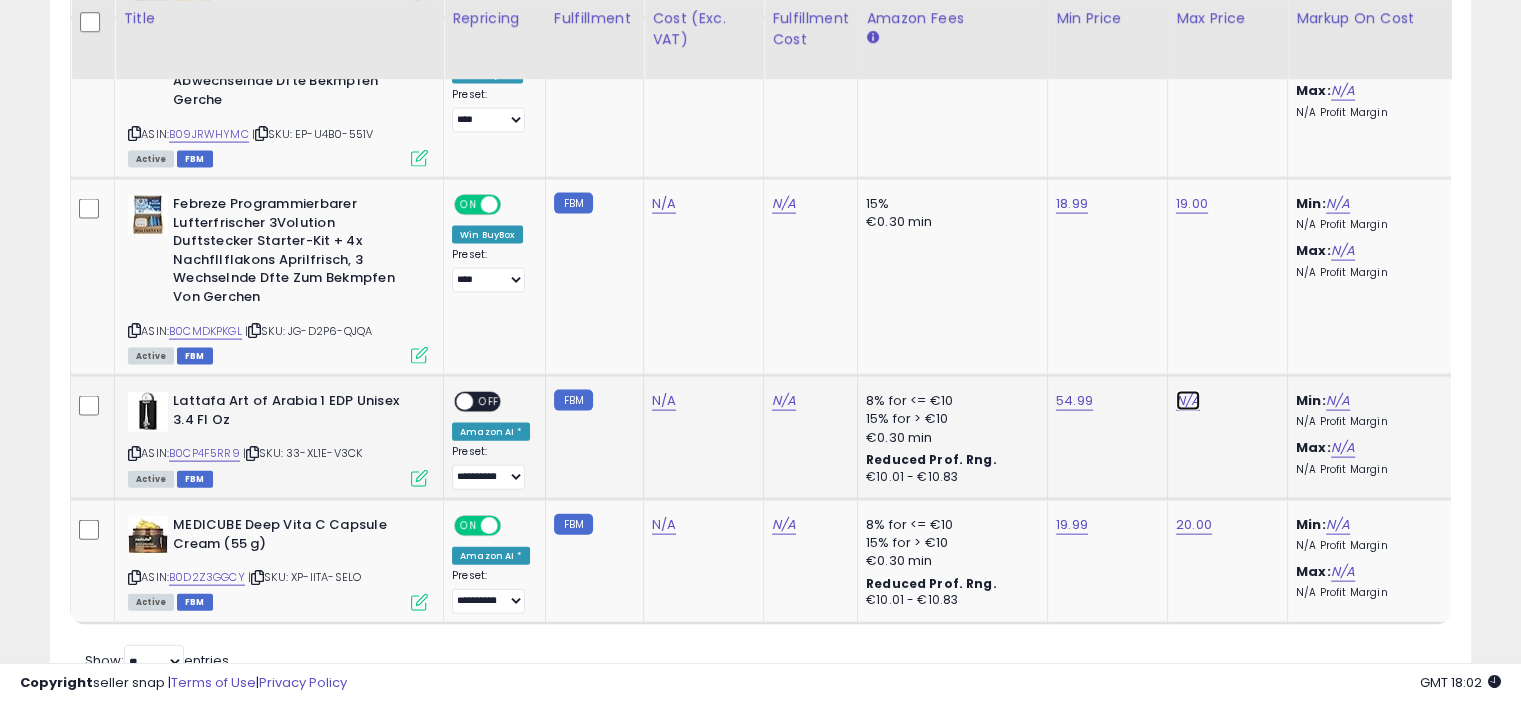 click on "N/A" at bounding box center [1188, 401] 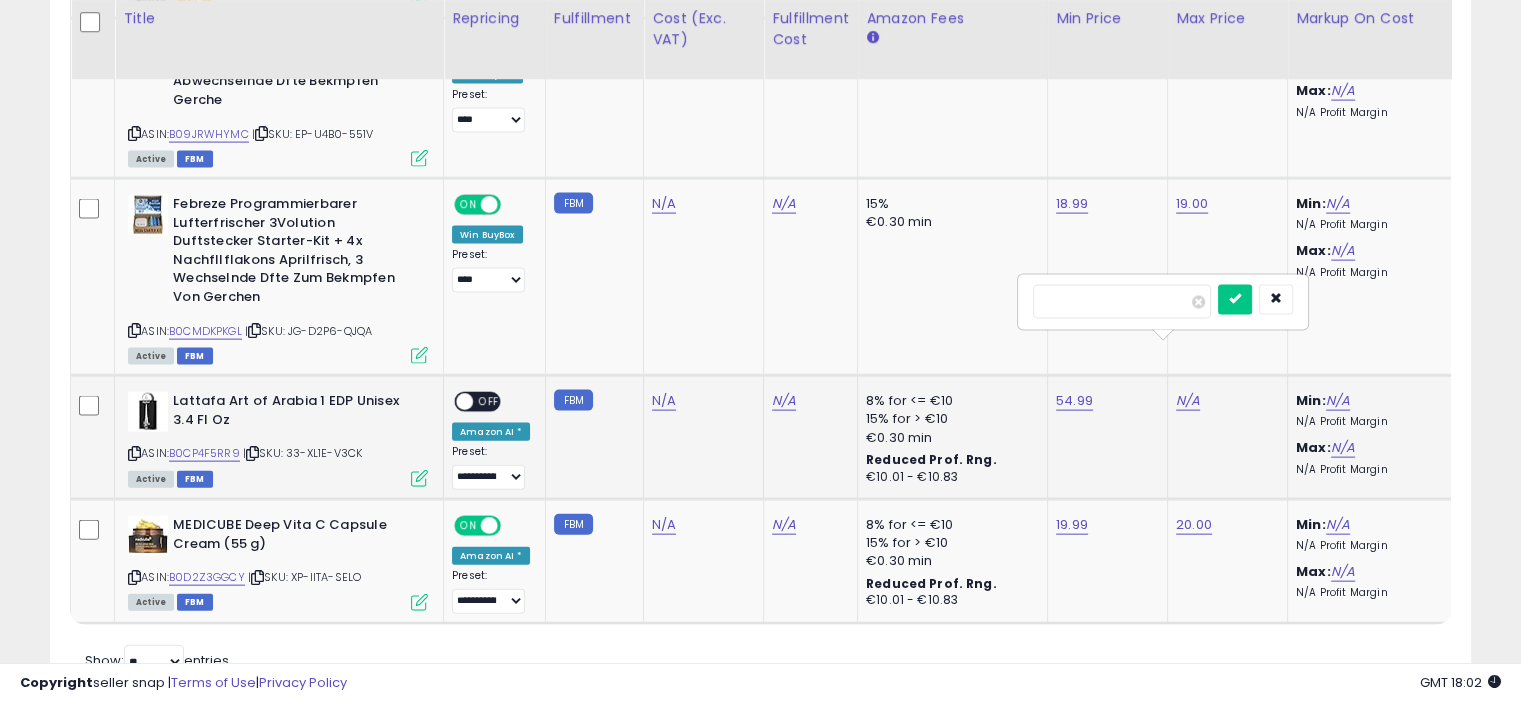 type on "**" 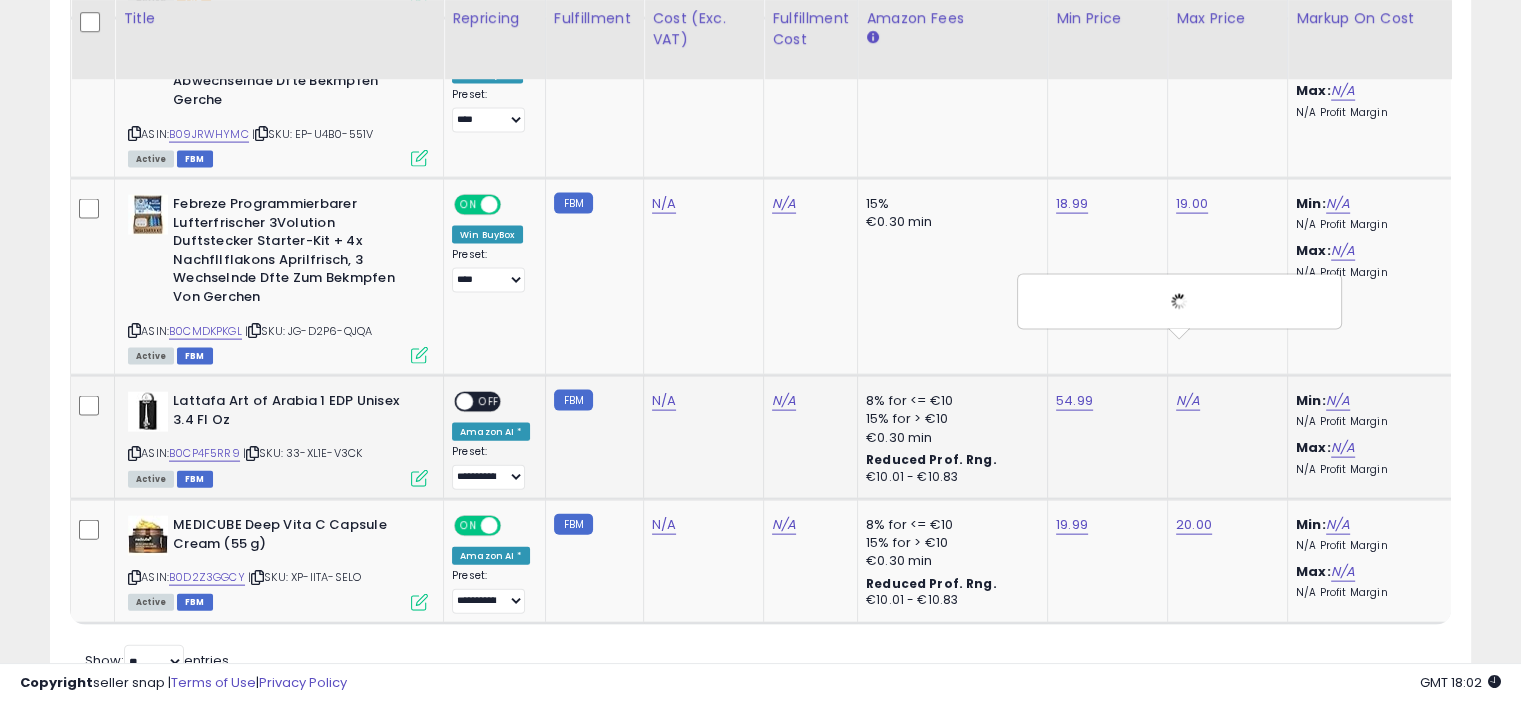 click on "ON   OFF" at bounding box center [477, 402] 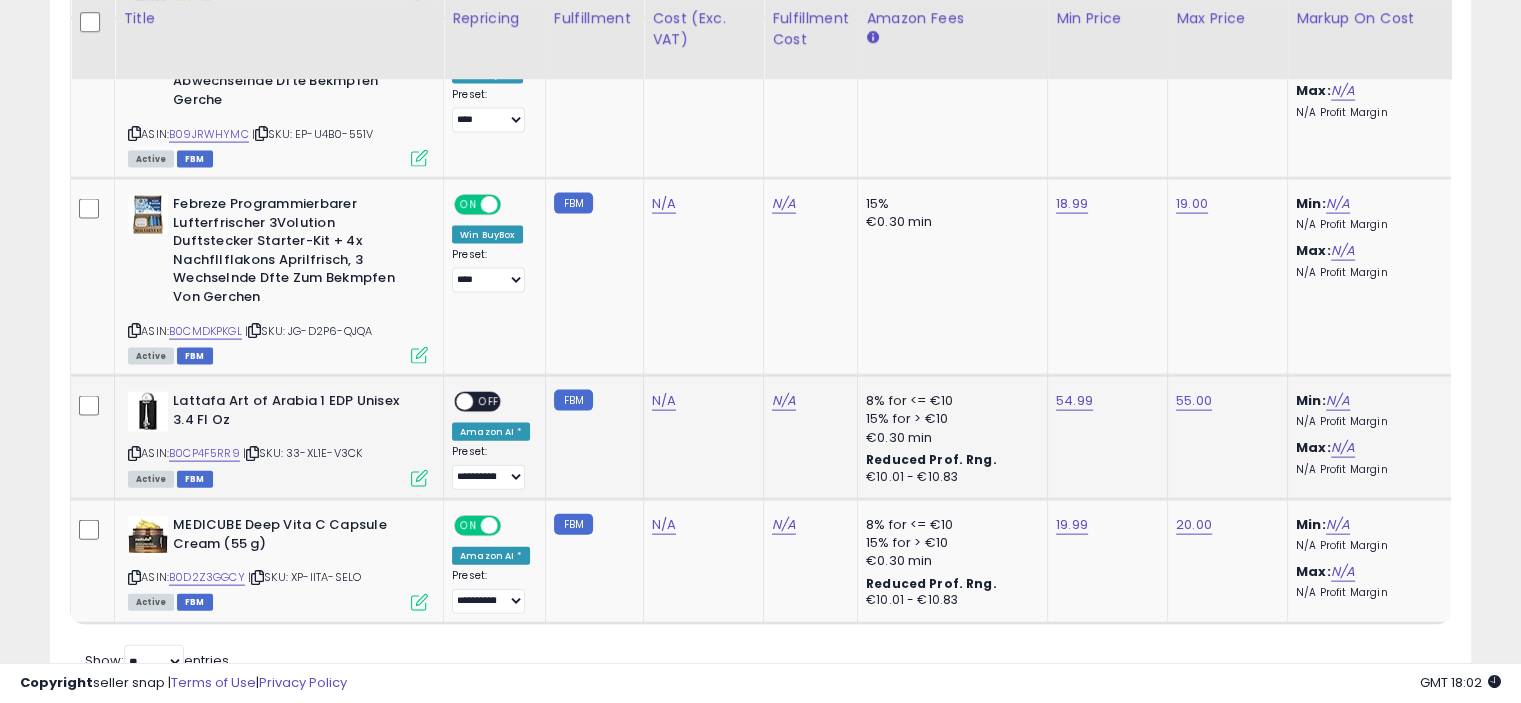 click on "OFF" at bounding box center [489, 402] 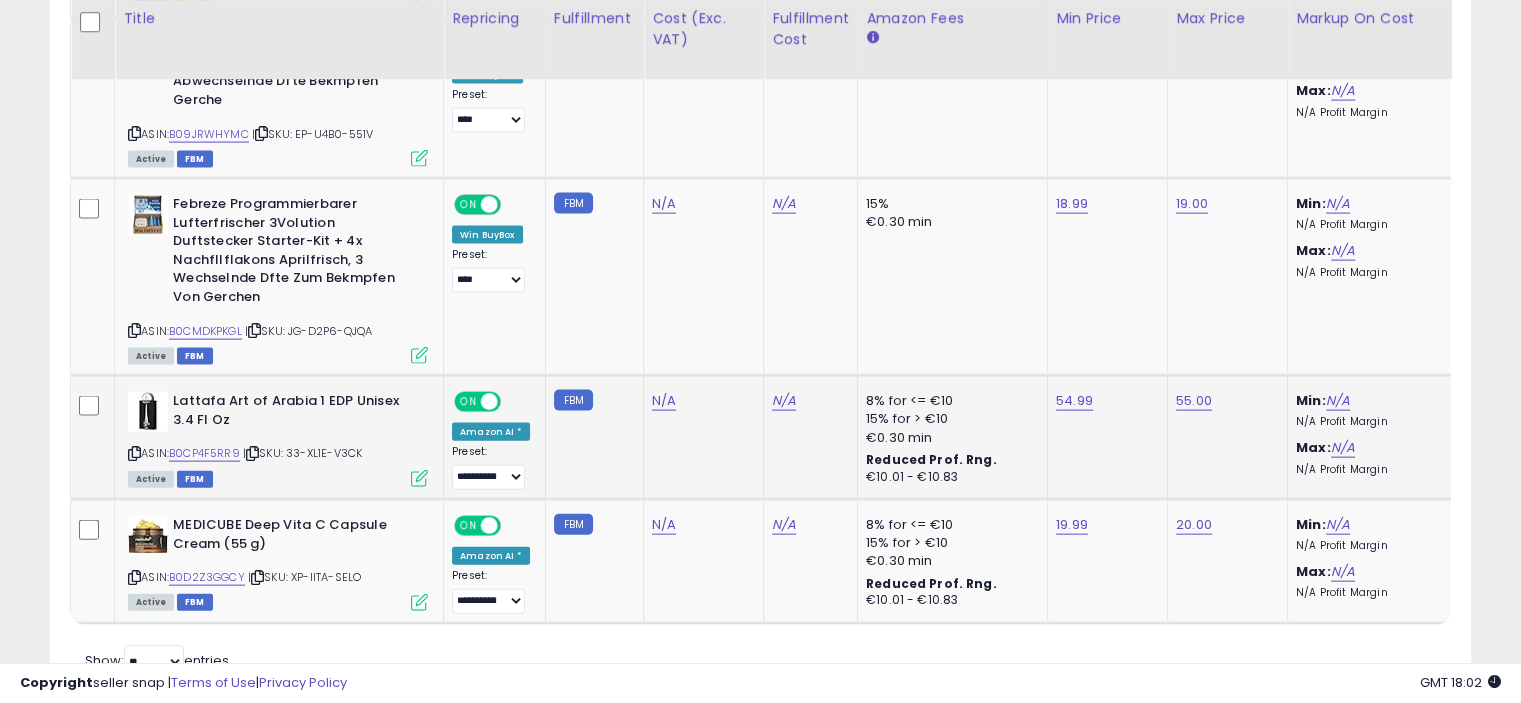 click at bounding box center (419, 478) 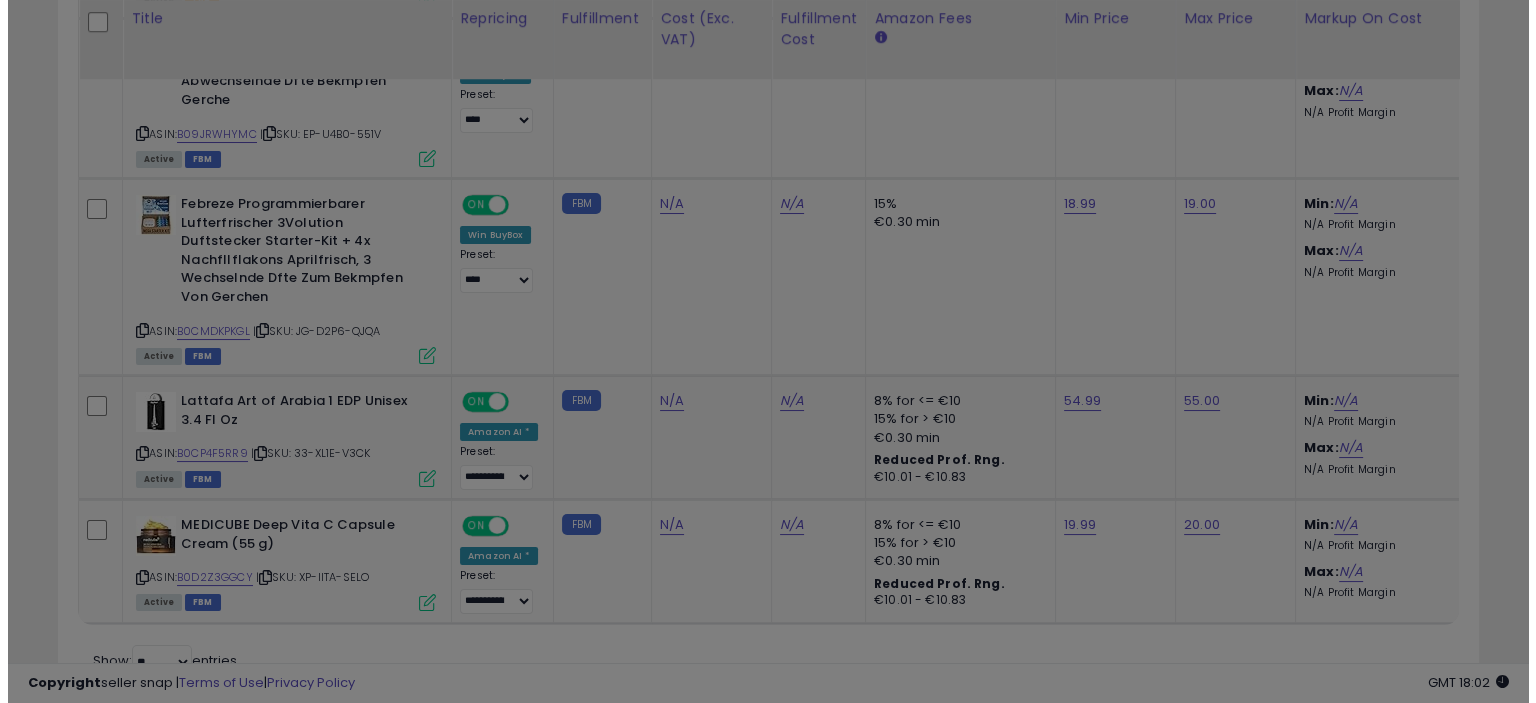 scroll, scrollTop: 999589, scrollLeft: 999168, axis: both 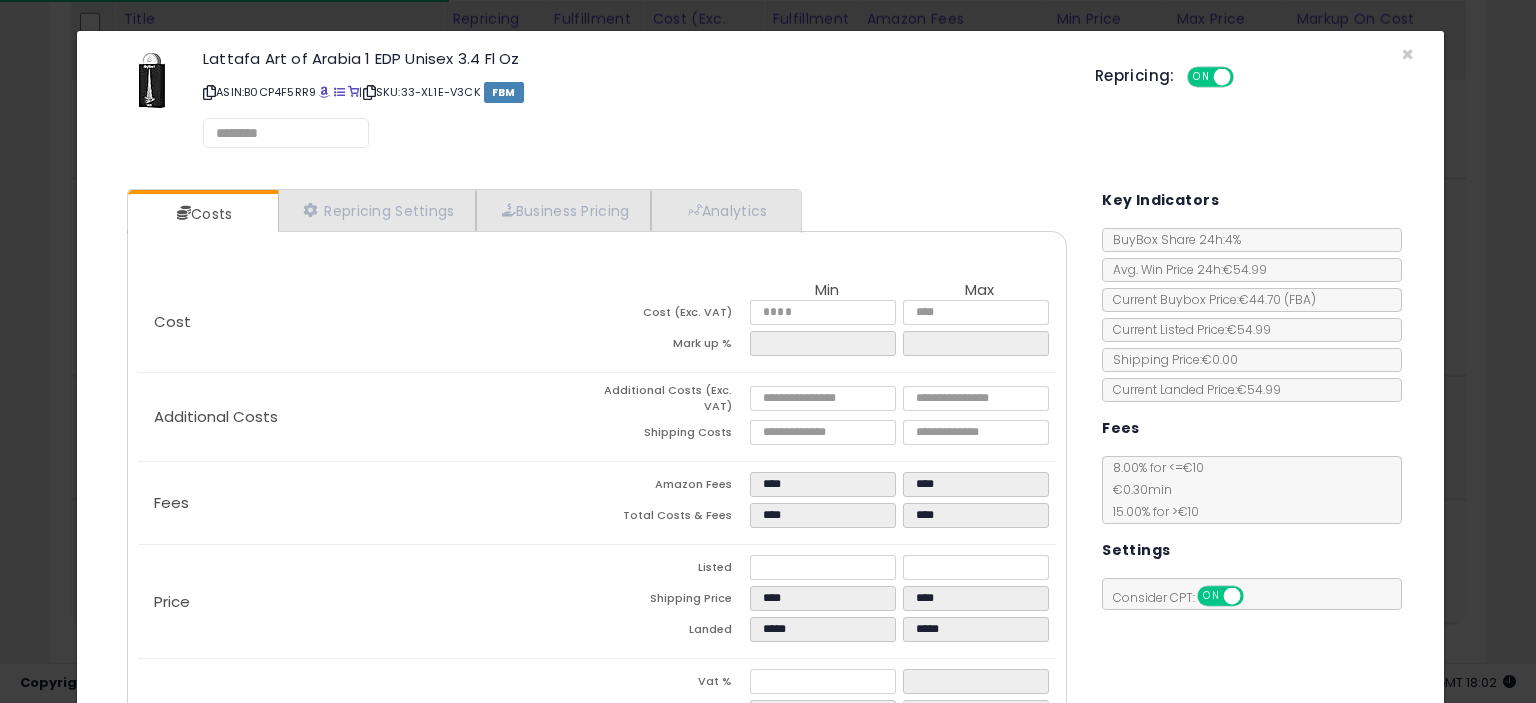 select on "*********" 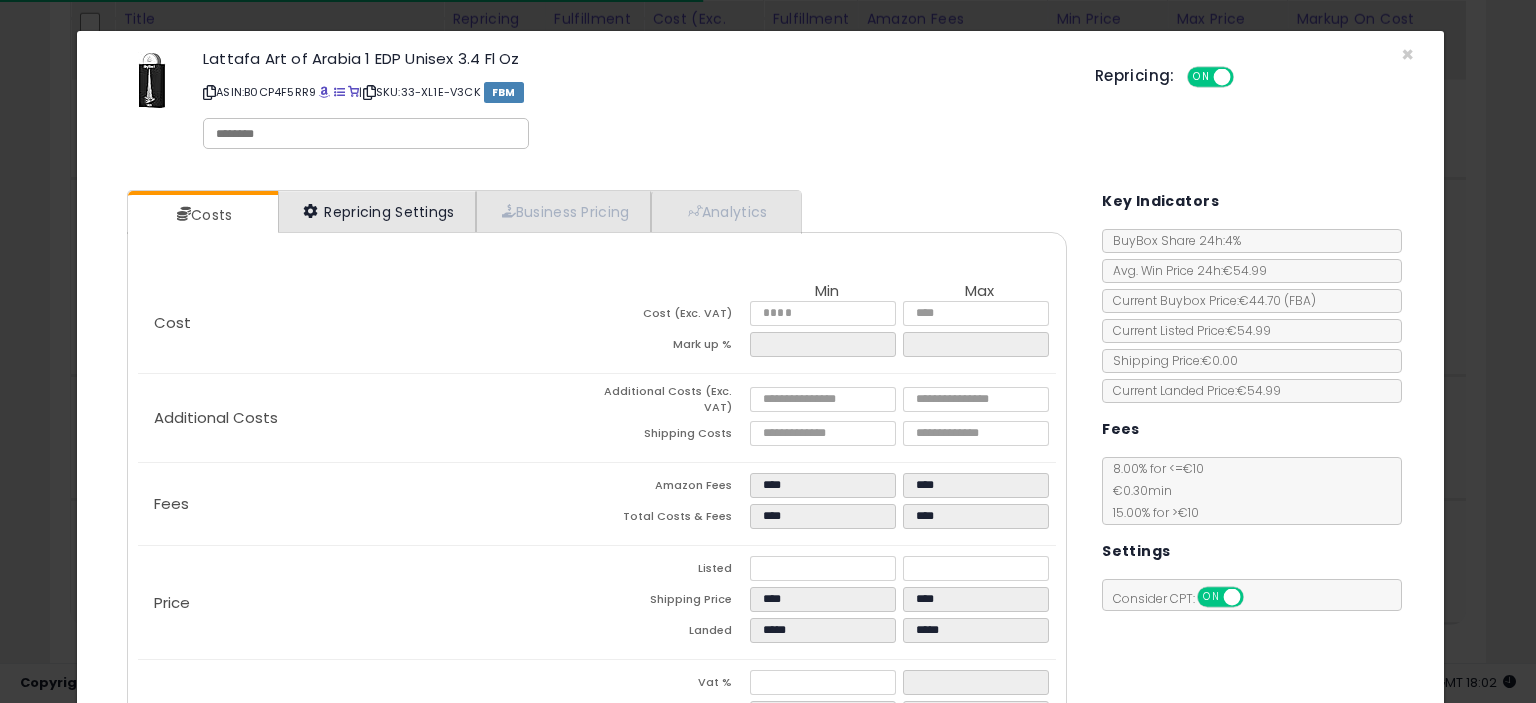 select on "**********" 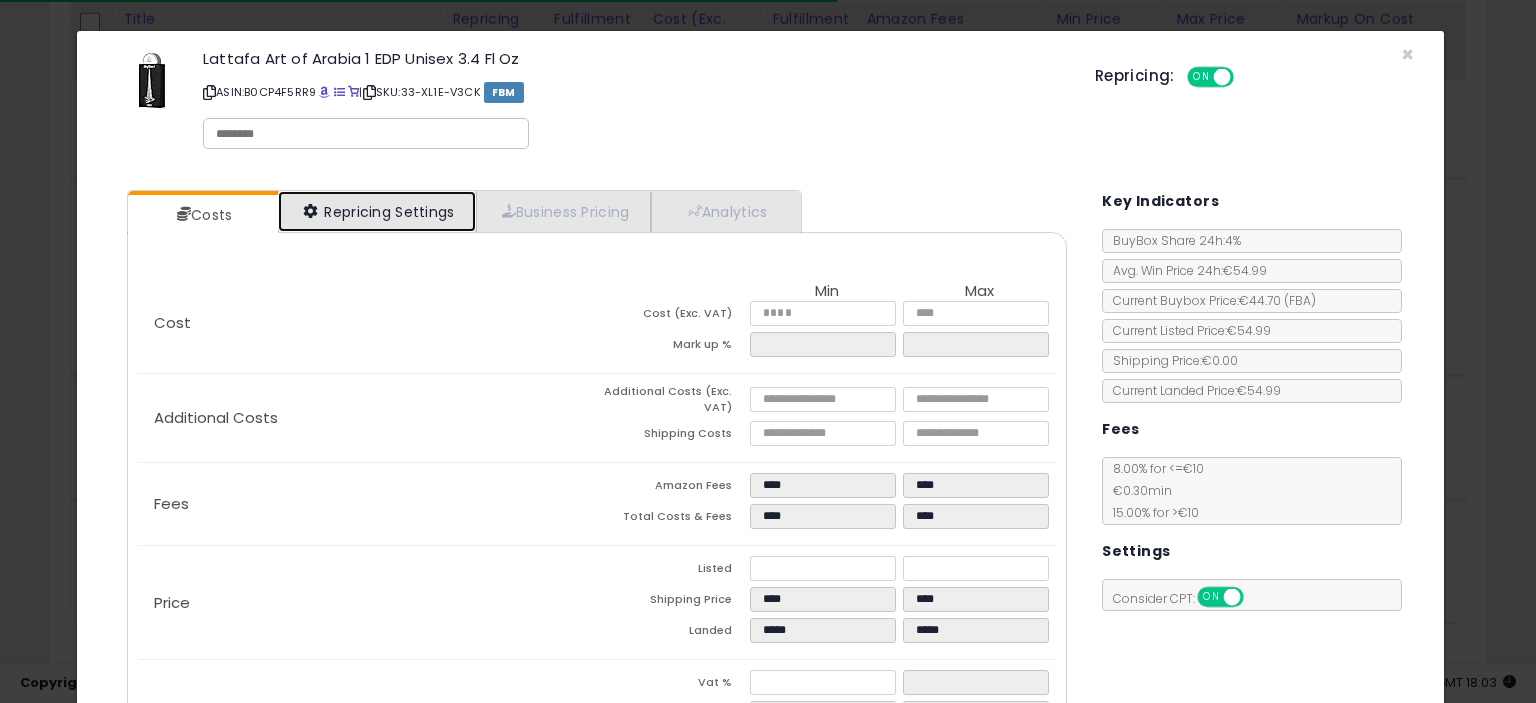 click on "Repricing Settings" at bounding box center (377, 211) 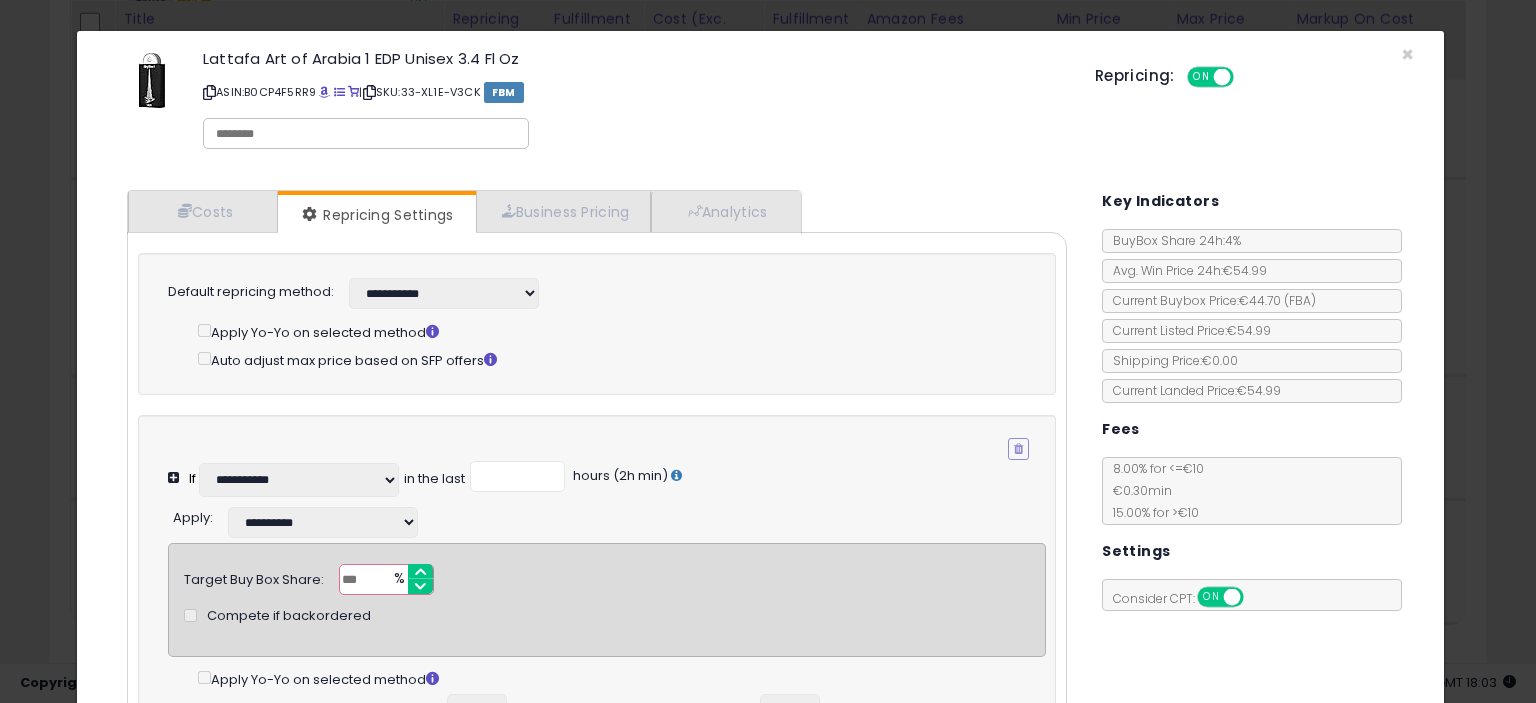 scroll, scrollTop: 252, scrollLeft: 0, axis: vertical 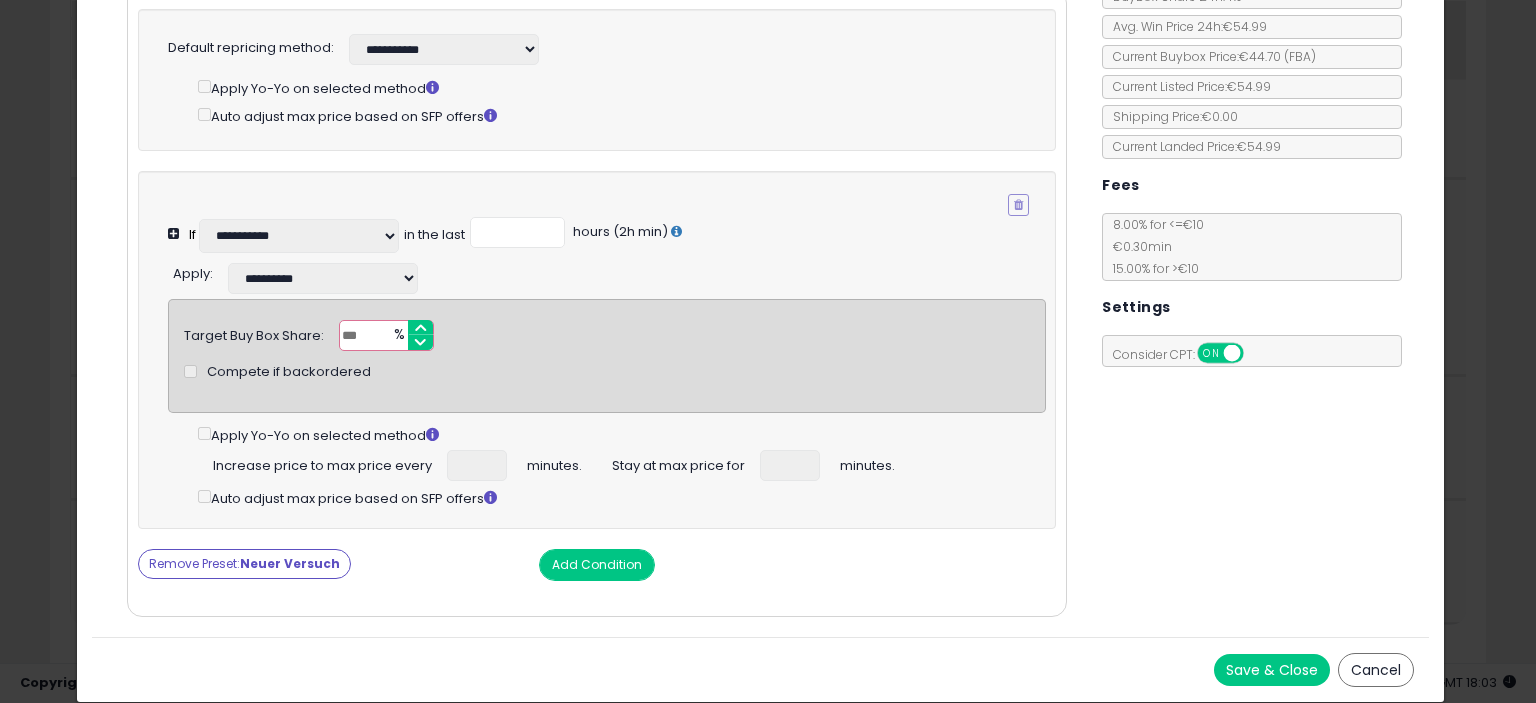 click on "Remove Preset:
Neuer Versuch" at bounding box center (244, 564) 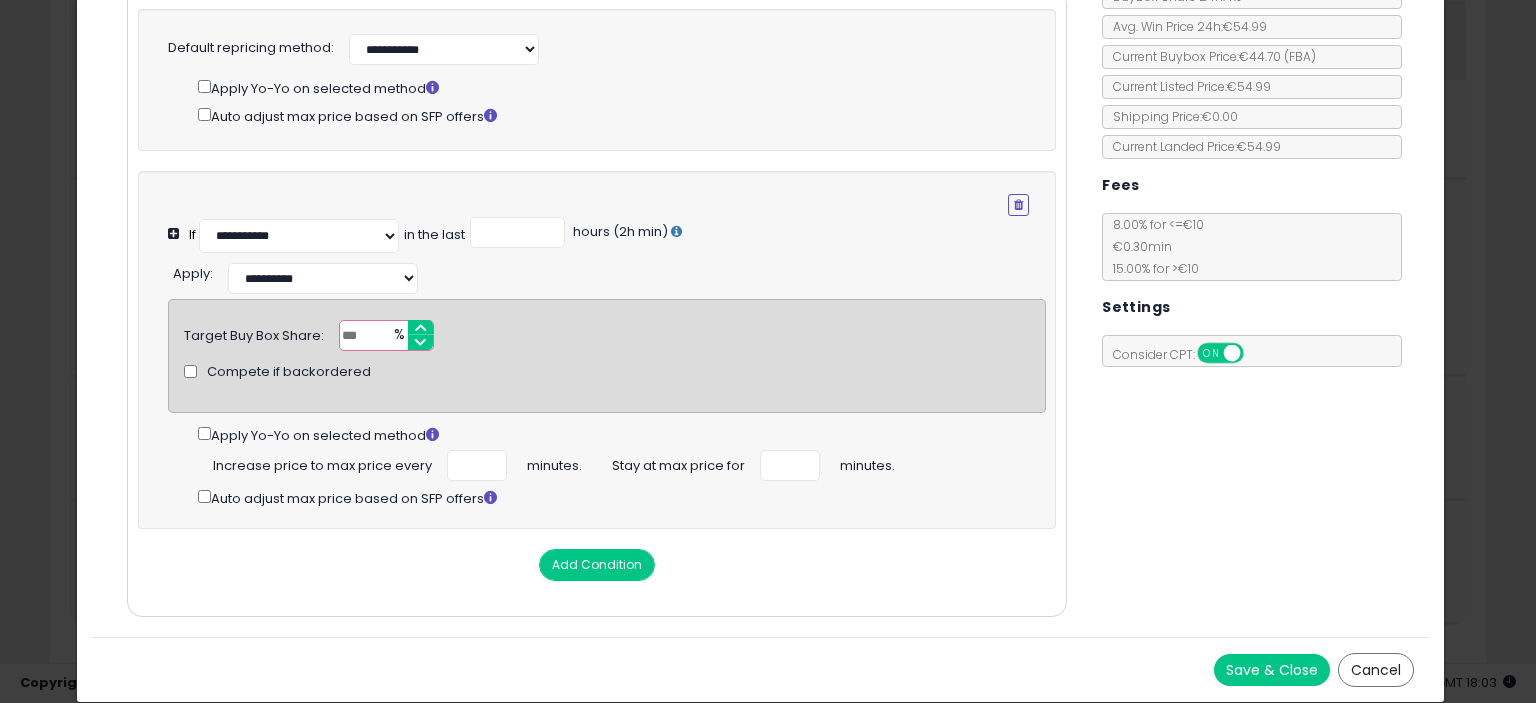 click on "**********" 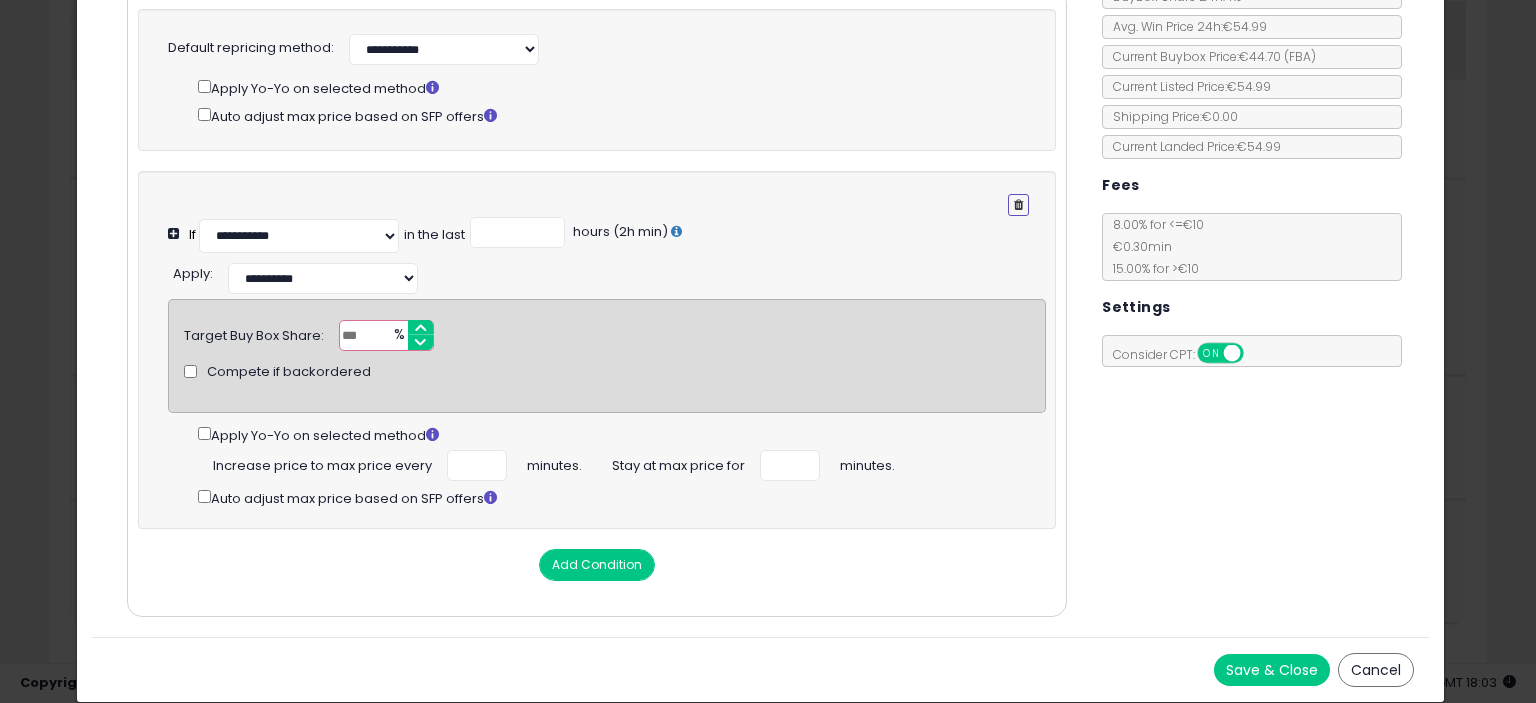 click at bounding box center (1018, 205) 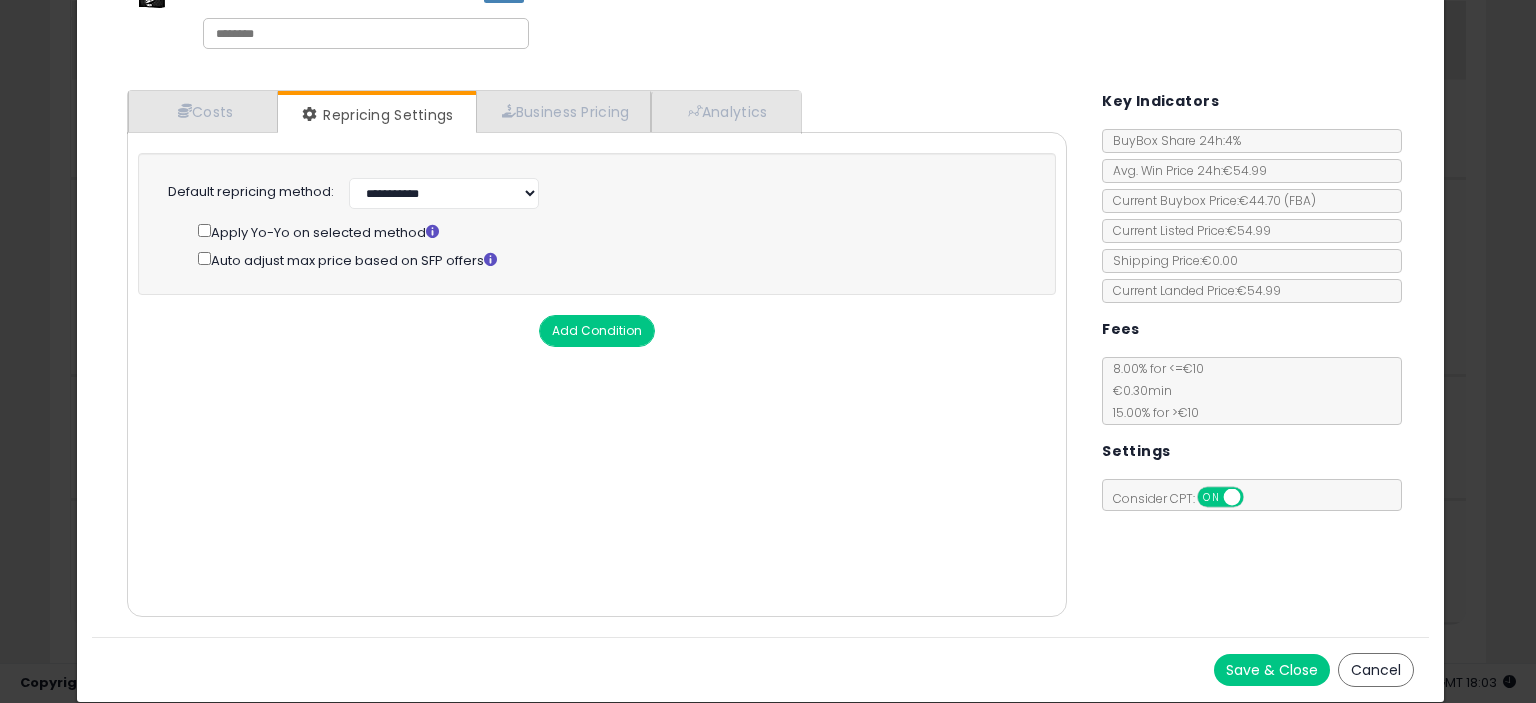 scroll, scrollTop: 97, scrollLeft: 0, axis: vertical 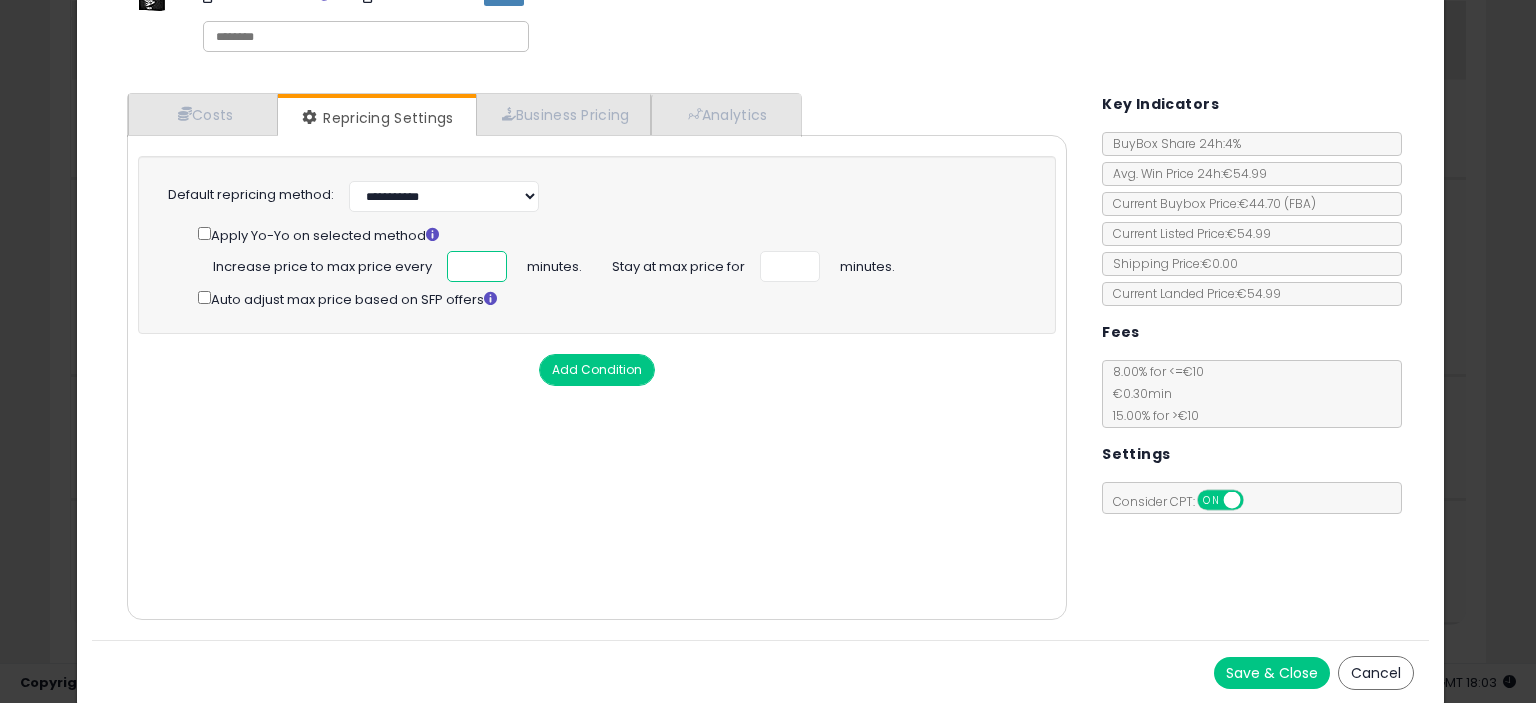 click at bounding box center (477, 266) 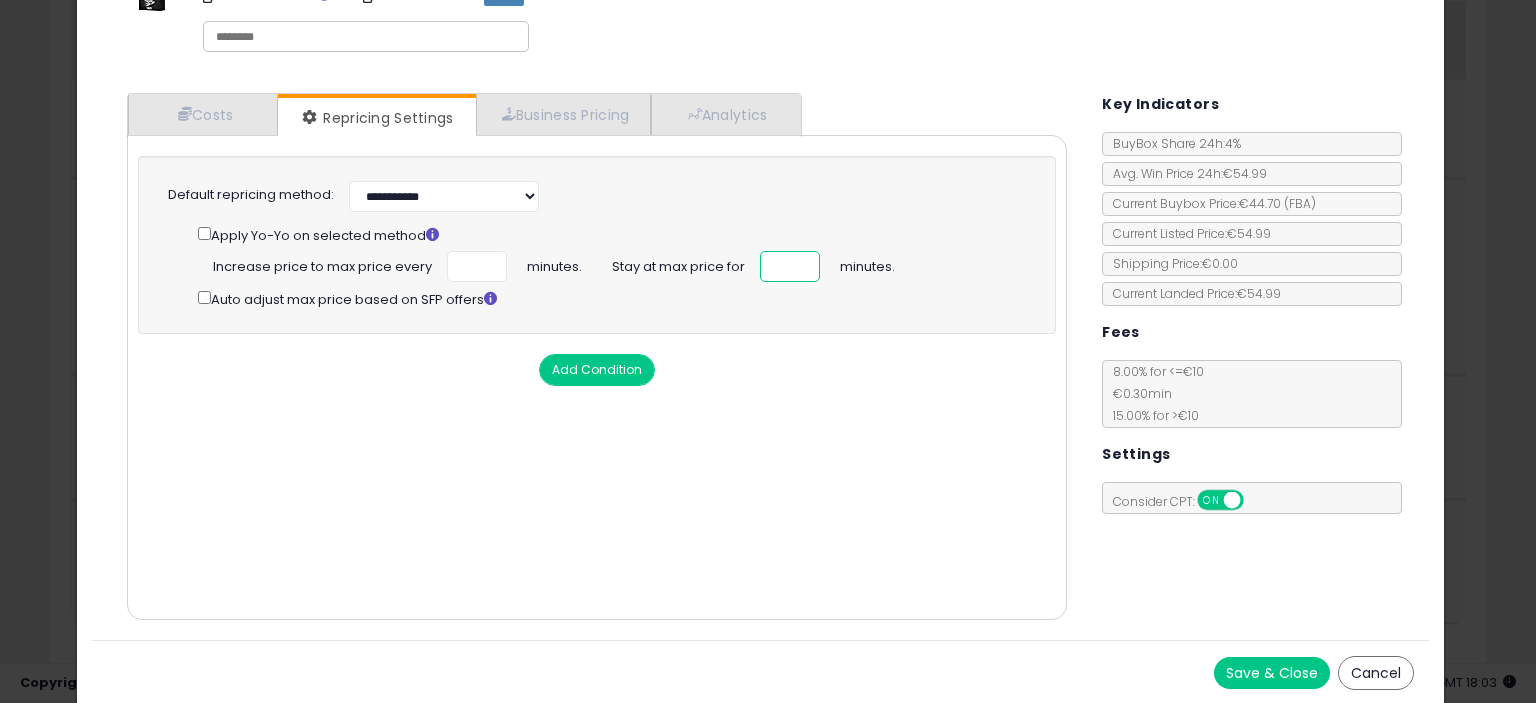 type on "*" 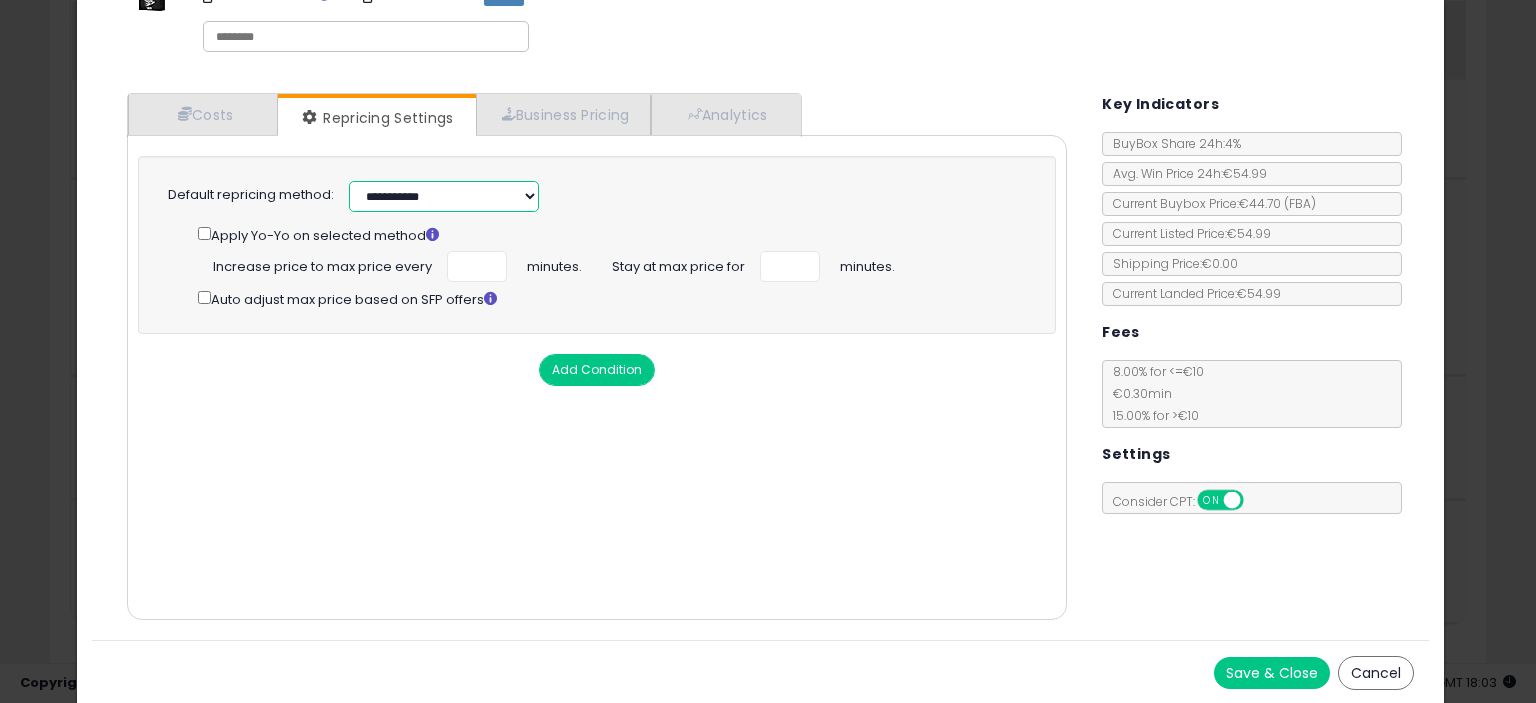 click on "**********" at bounding box center (444, 196) 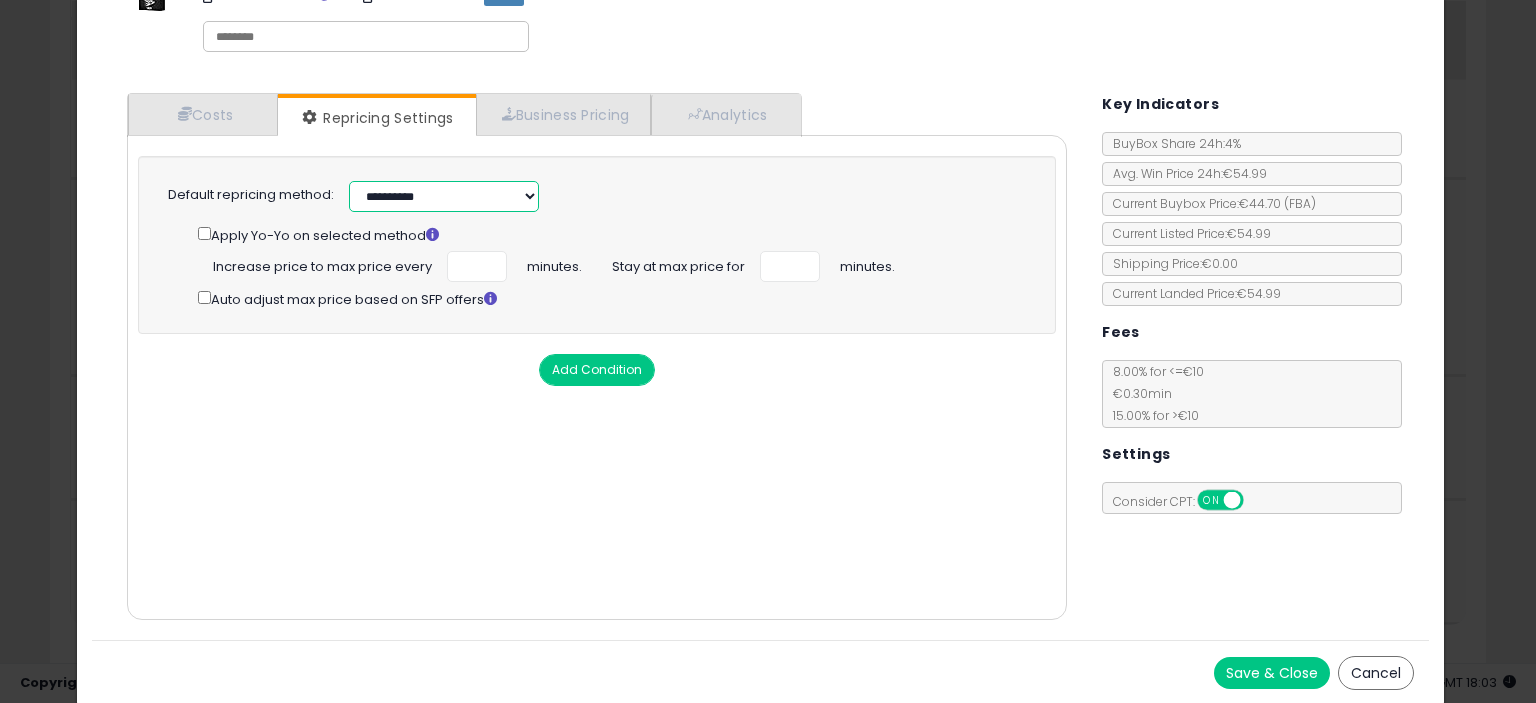 click on "**********" at bounding box center [444, 196] 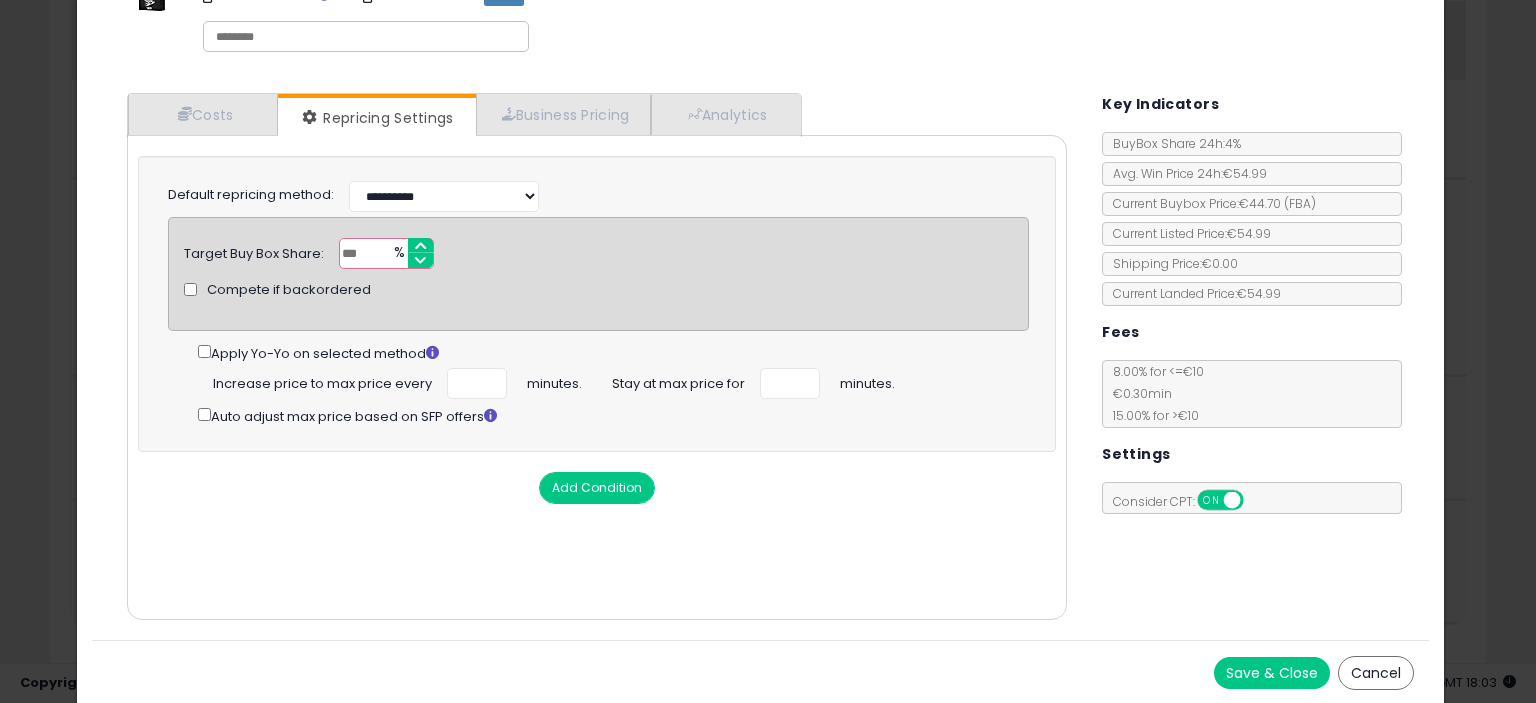 click on "Save & Close" at bounding box center (1272, 673) 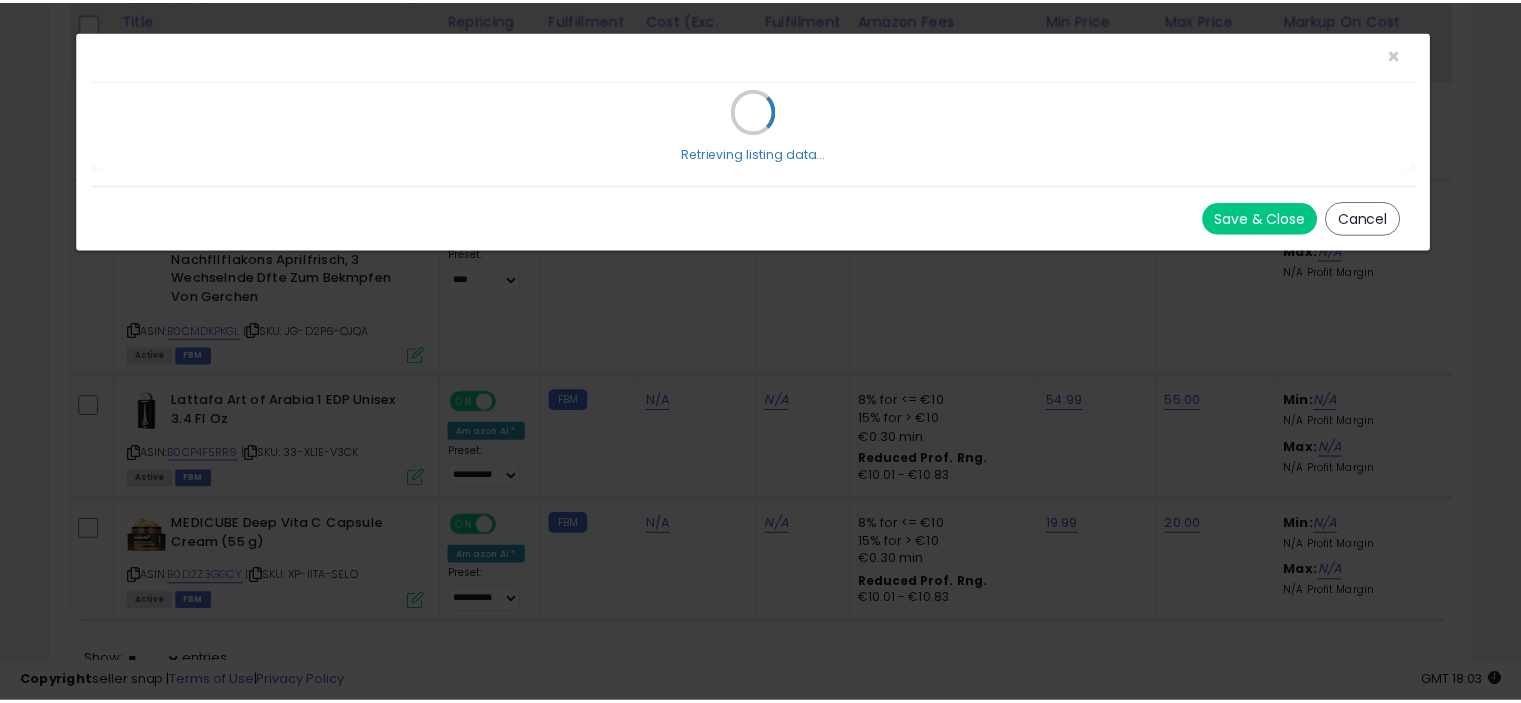 scroll, scrollTop: 0, scrollLeft: 0, axis: both 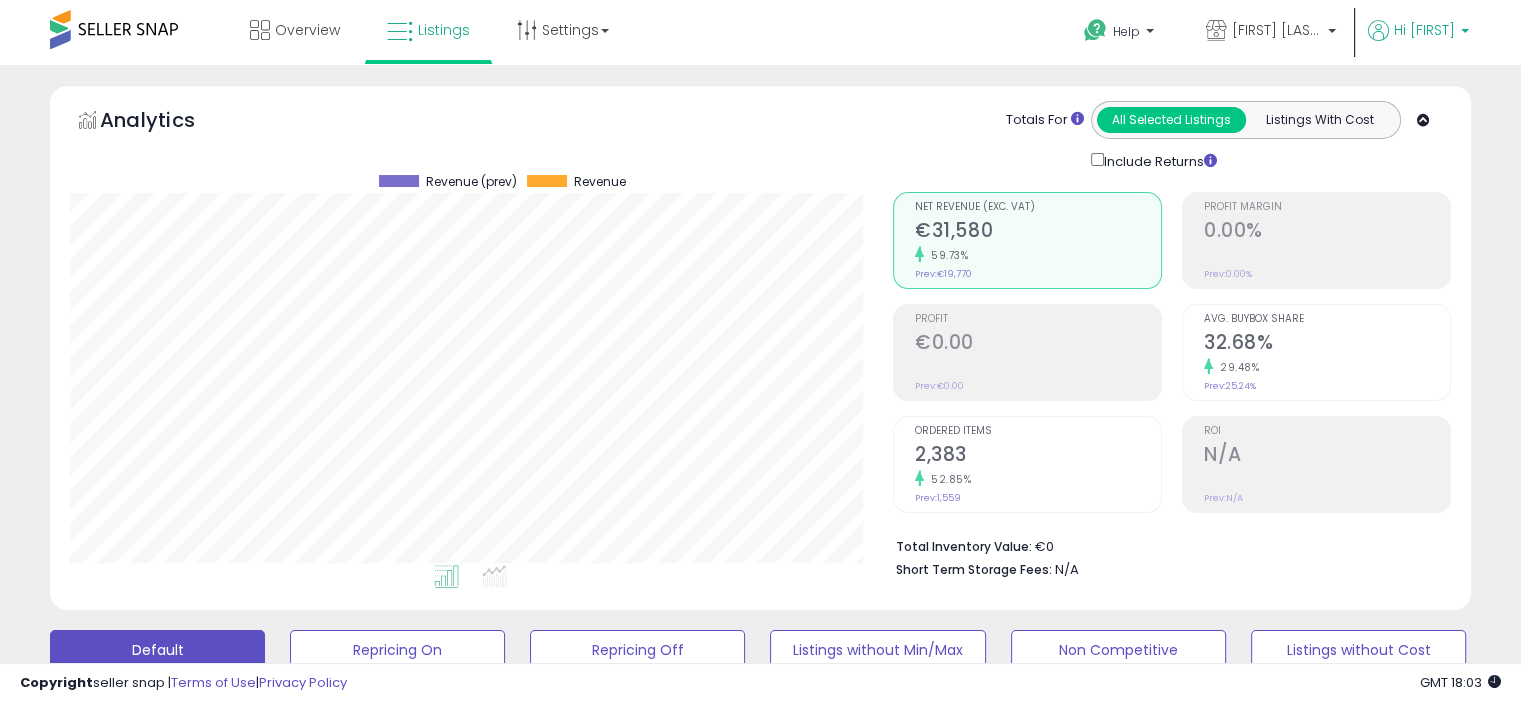 click on "Hi [FIRST]" at bounding box center (1424, 30) 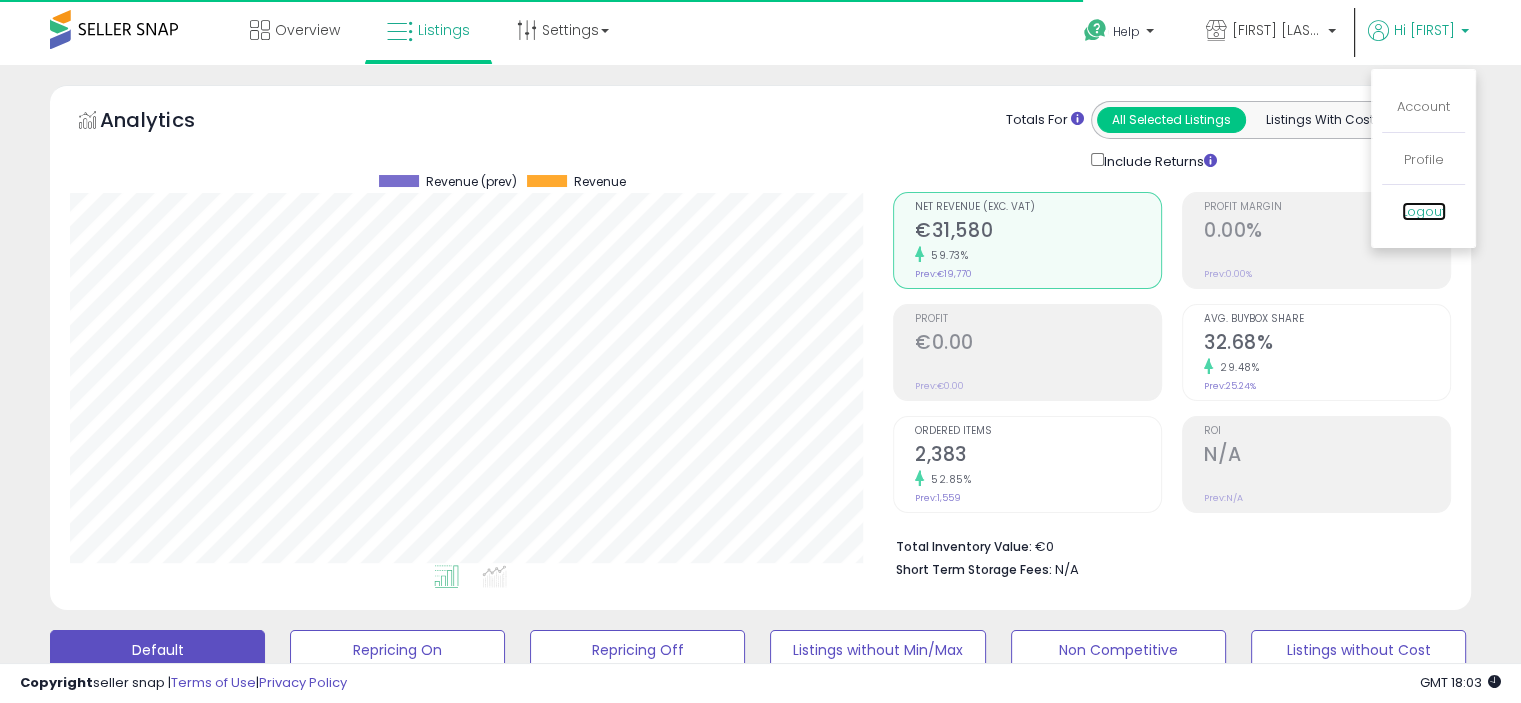 click on "Logout" at bounding box center (1424, 211) 